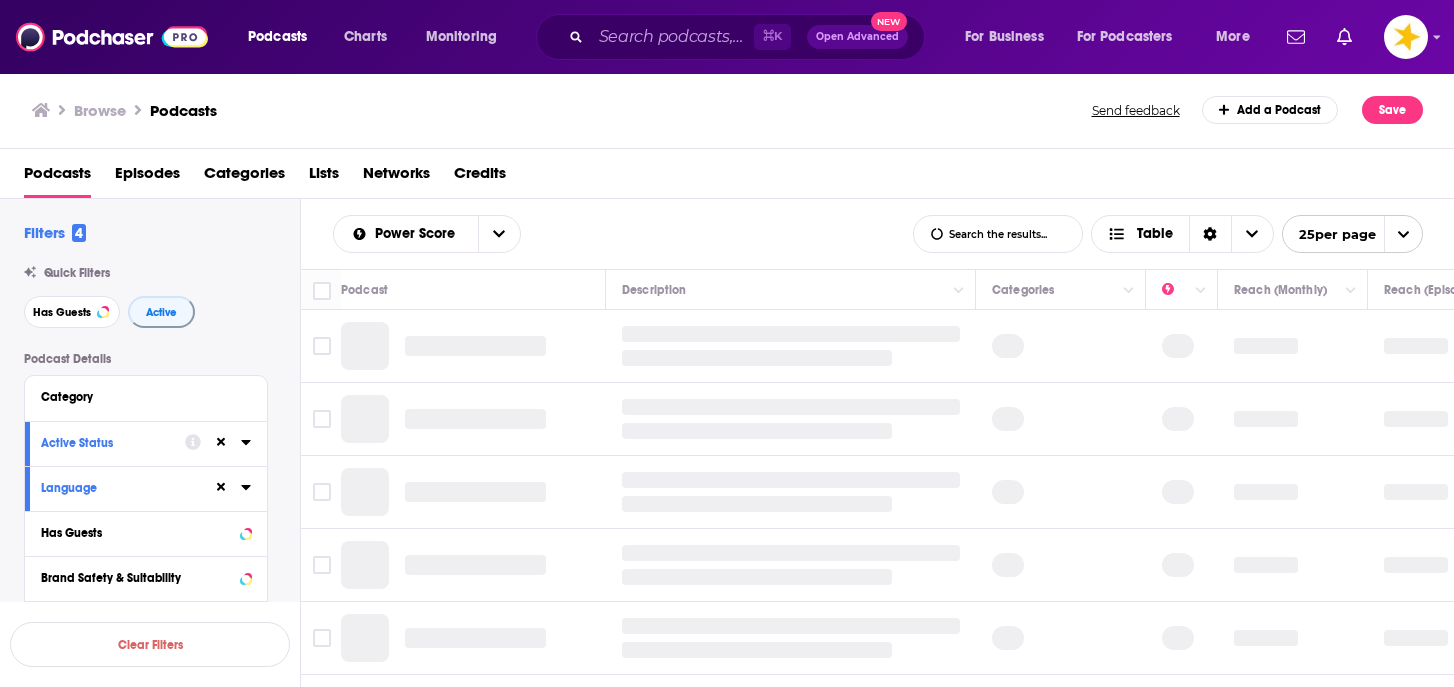 scroll, scrollTop: 0, scrollLeft: 0, axis: both 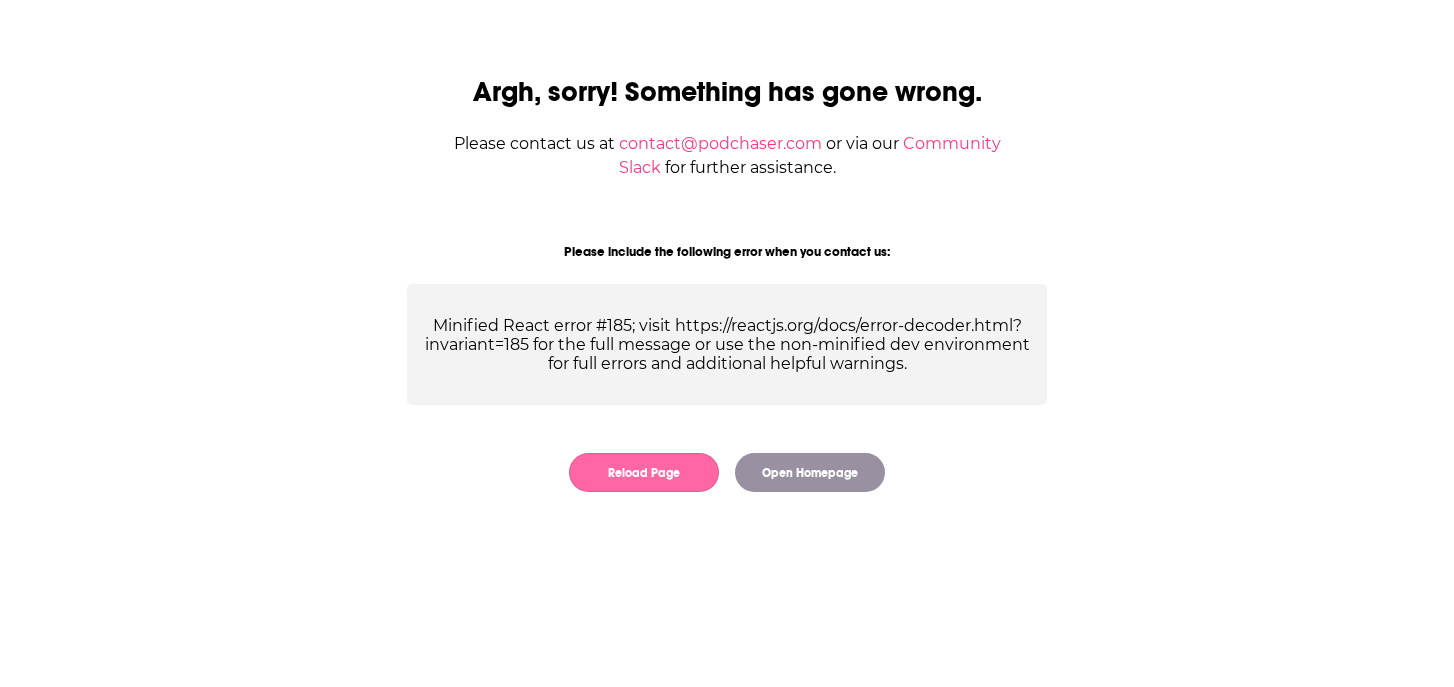 click on "Reload Page" at bounding box center (644, 472) 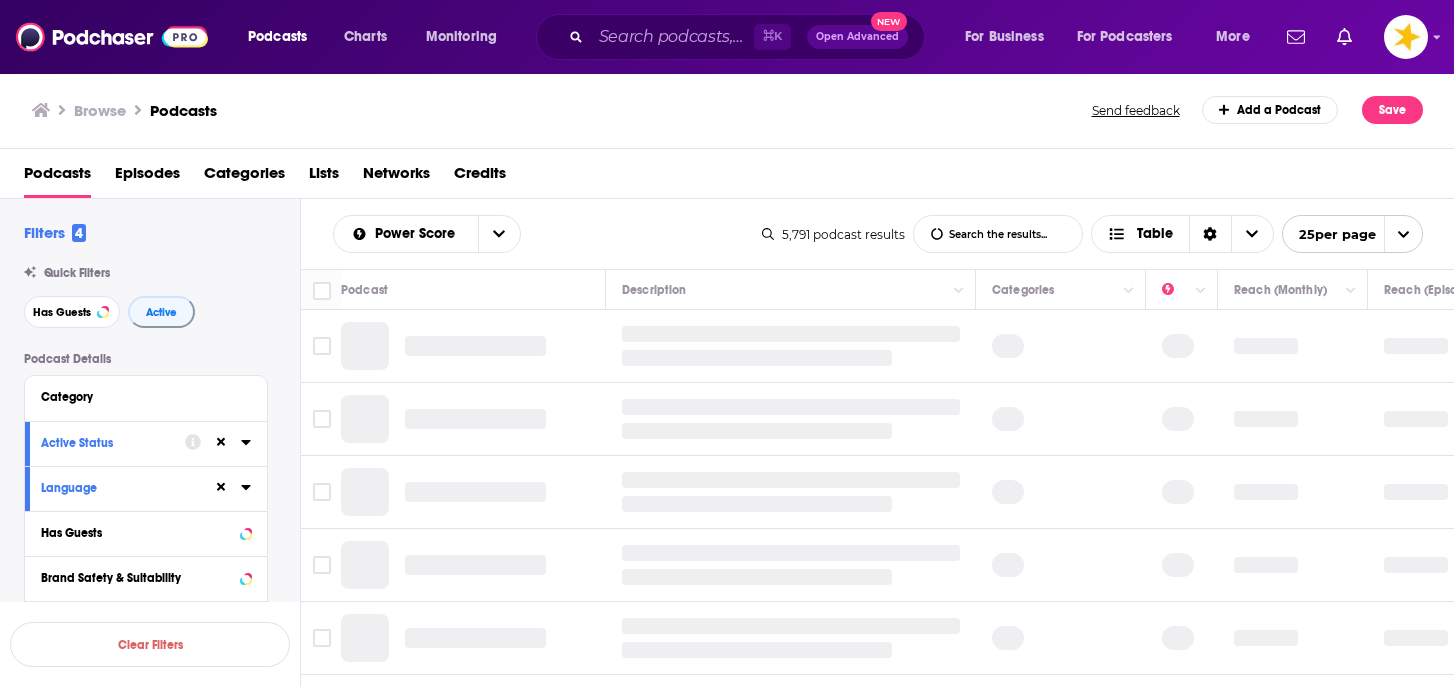 scroll, scrollTop: 0, scrollLeft: 0, axis: both 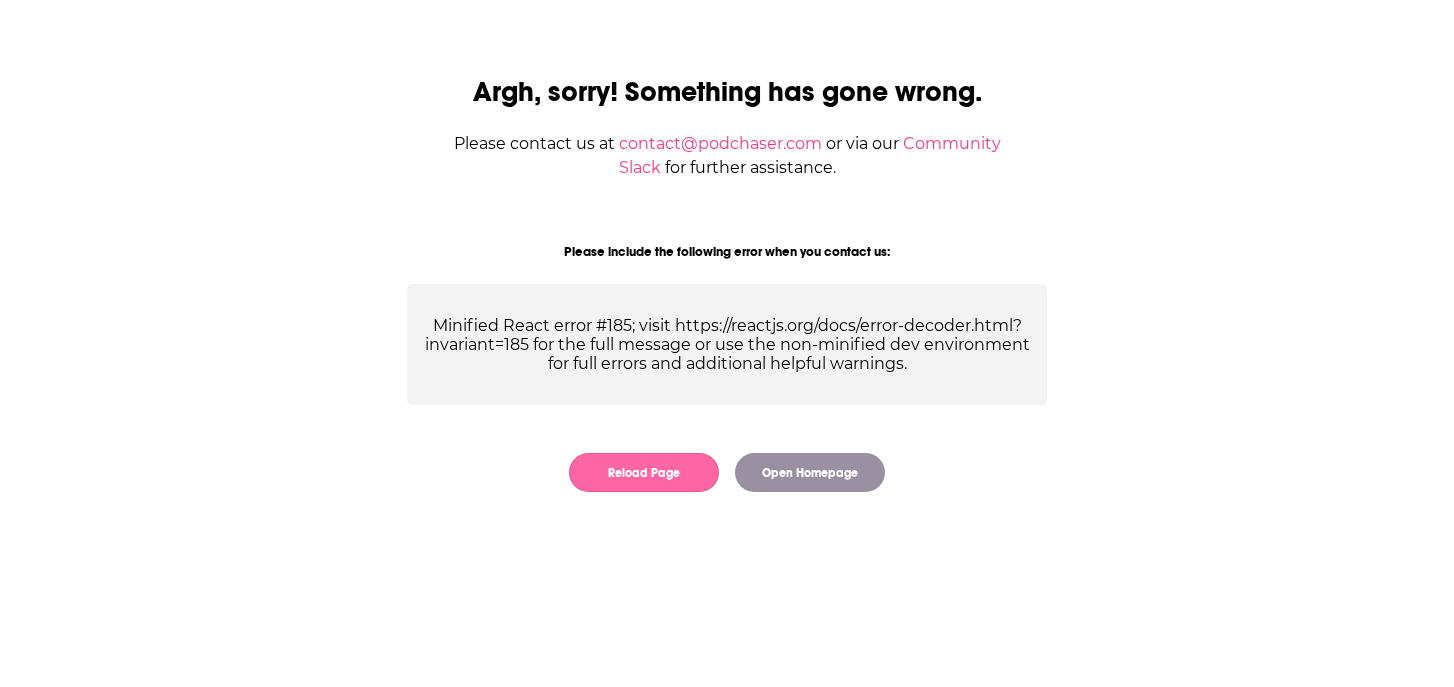 click on "Reload Page" at bounding box center [644, 472] 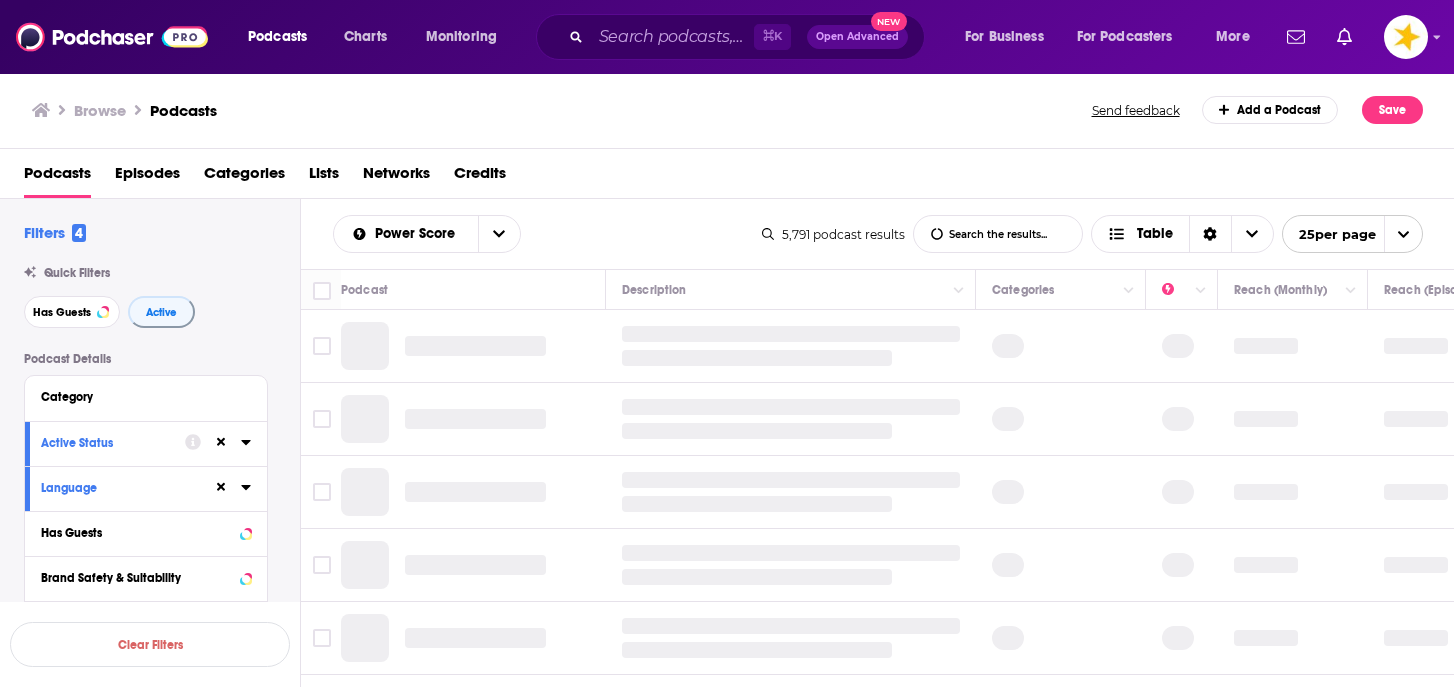 scroll, scrollTop: 0, scrollLeft: 0, axis: both 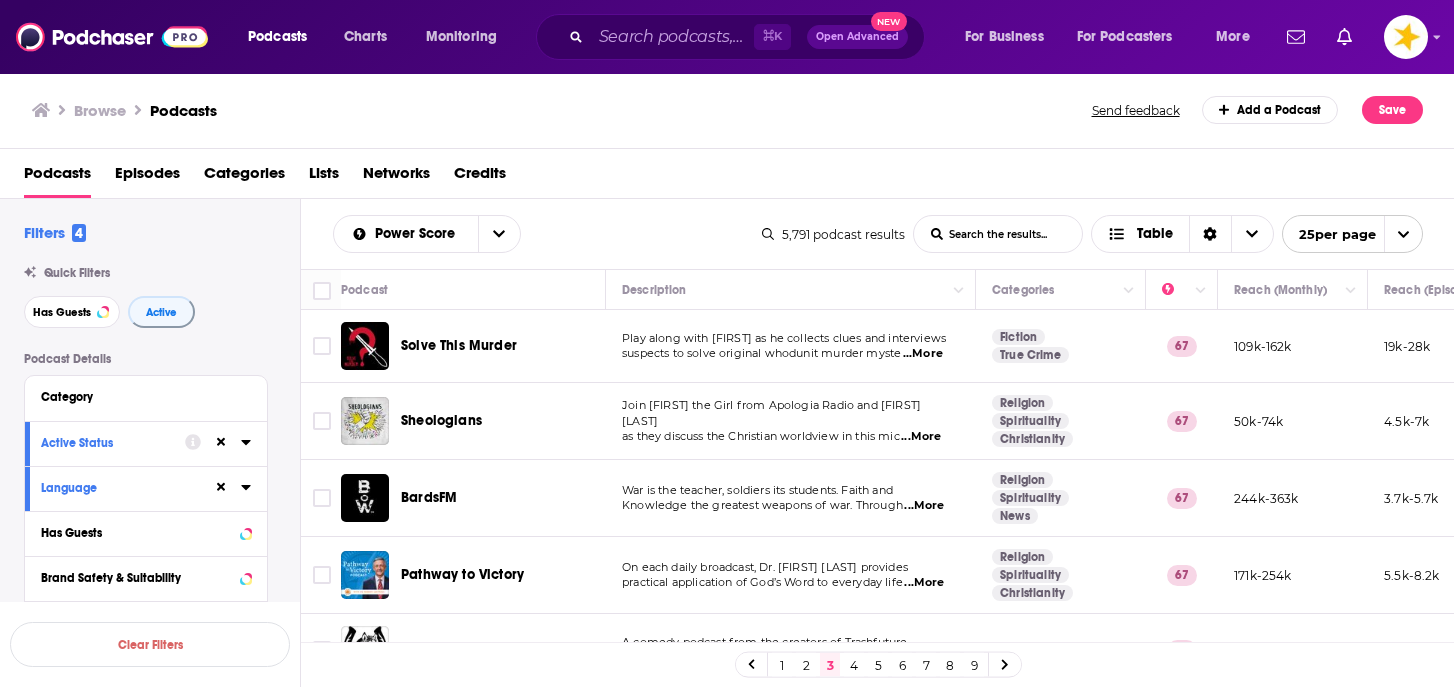 click on "Clear Filters" at bounding box center [150, 644] 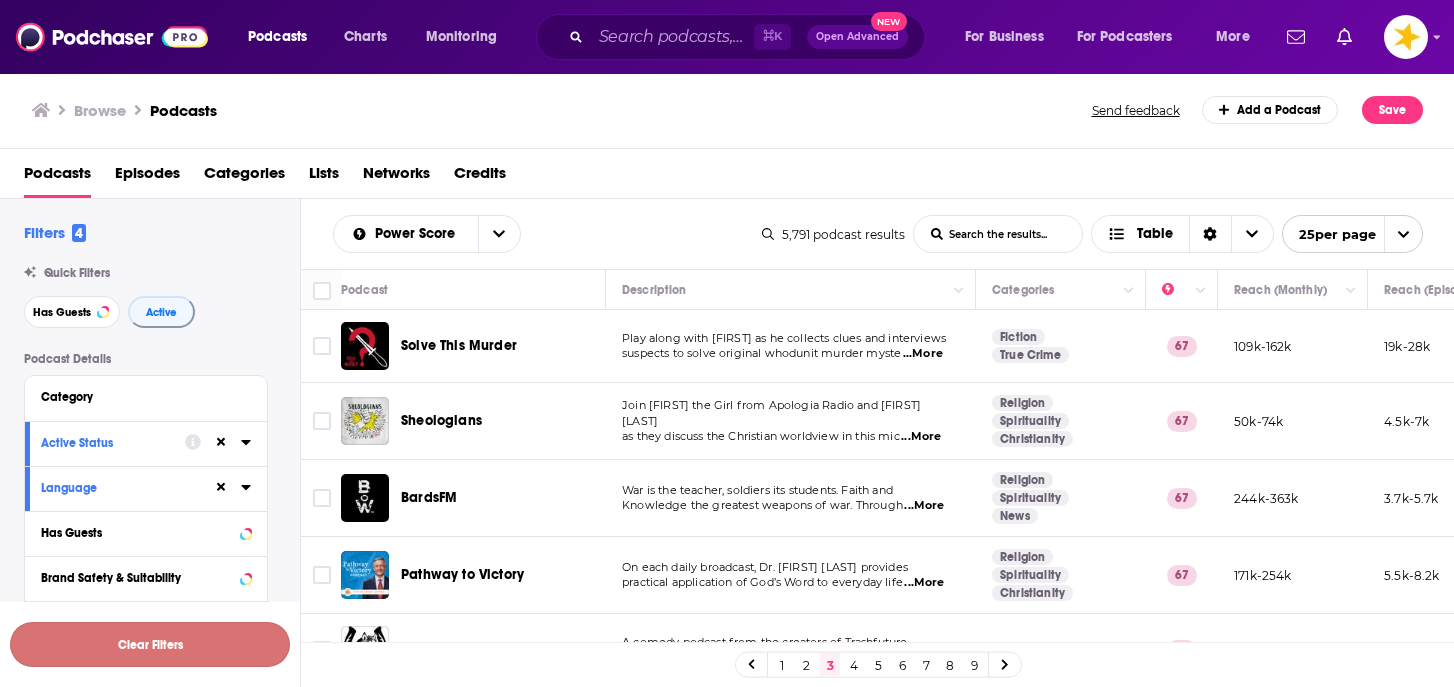 click on "Clear Filters" at bounding box center [150, 644] 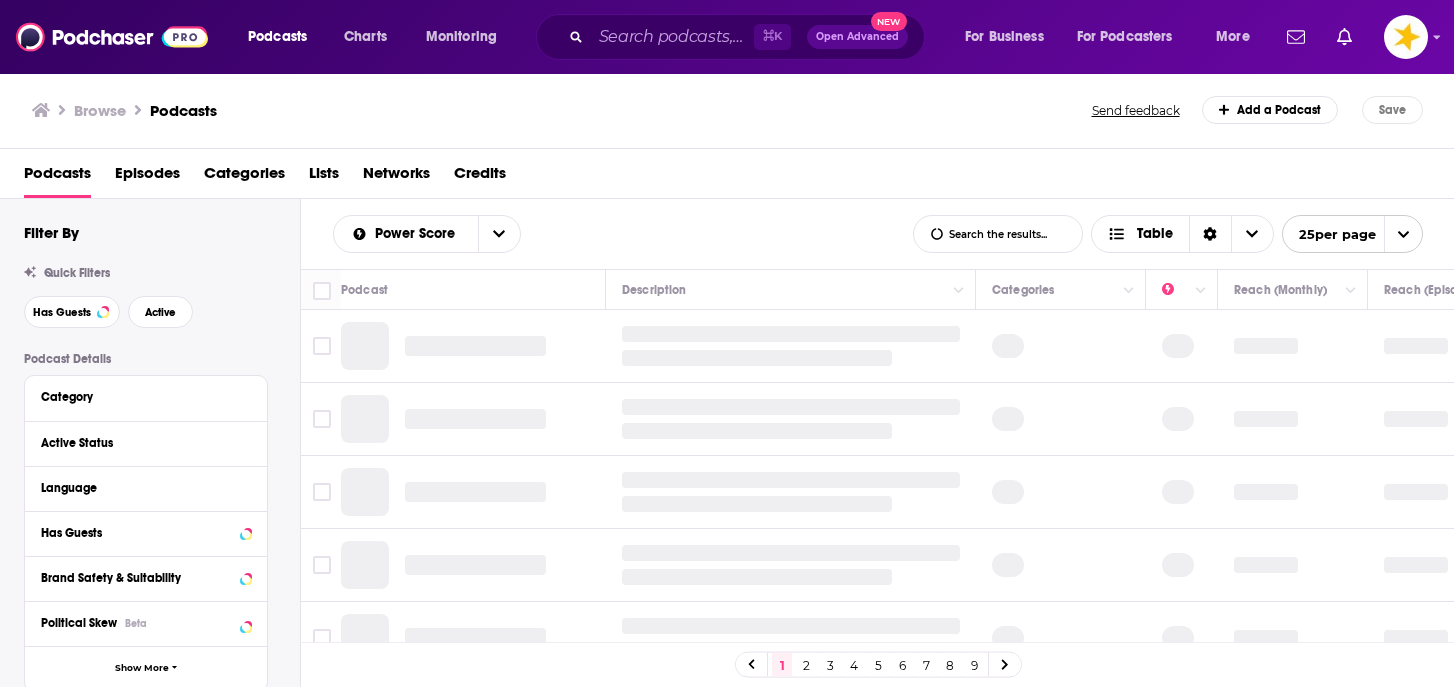 click on "Active Status" at bounding box center [139, 443] 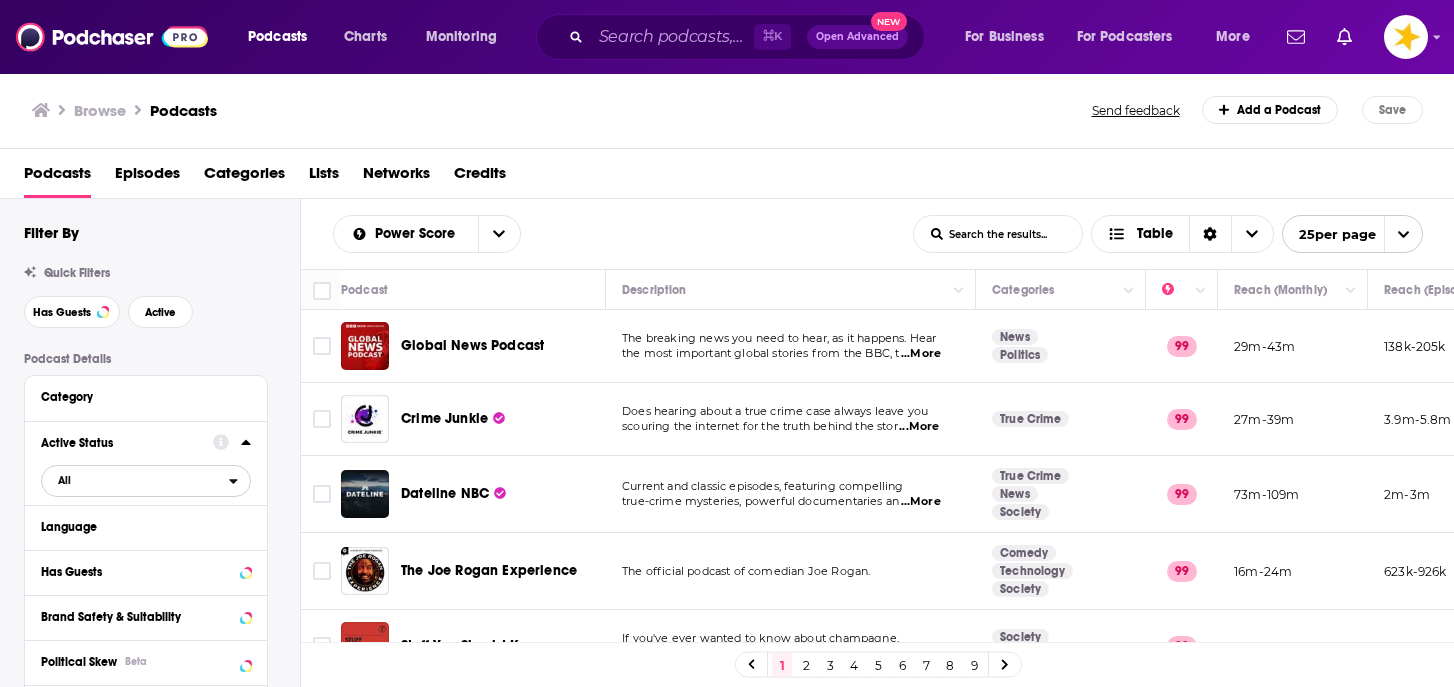 click on "All" at bounding box center [135, 480] 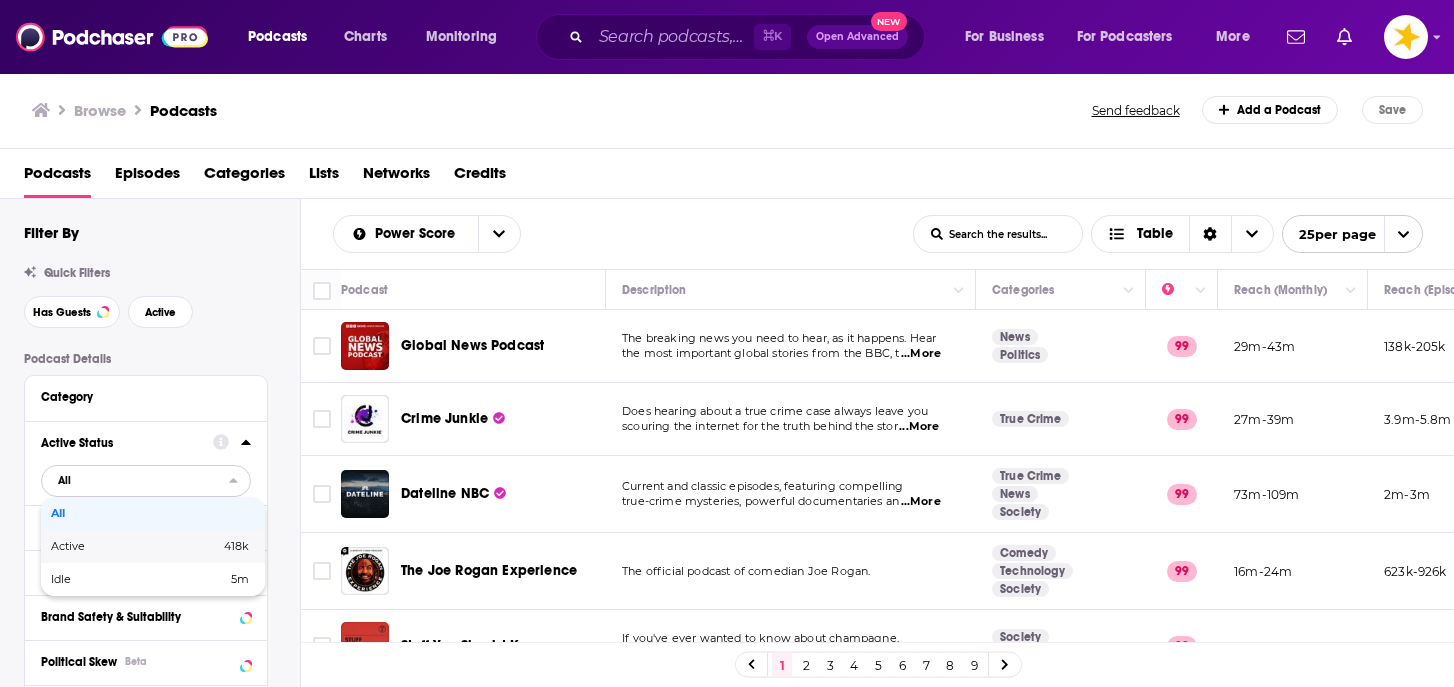 click on "Active" at bounding box center (101, 546) 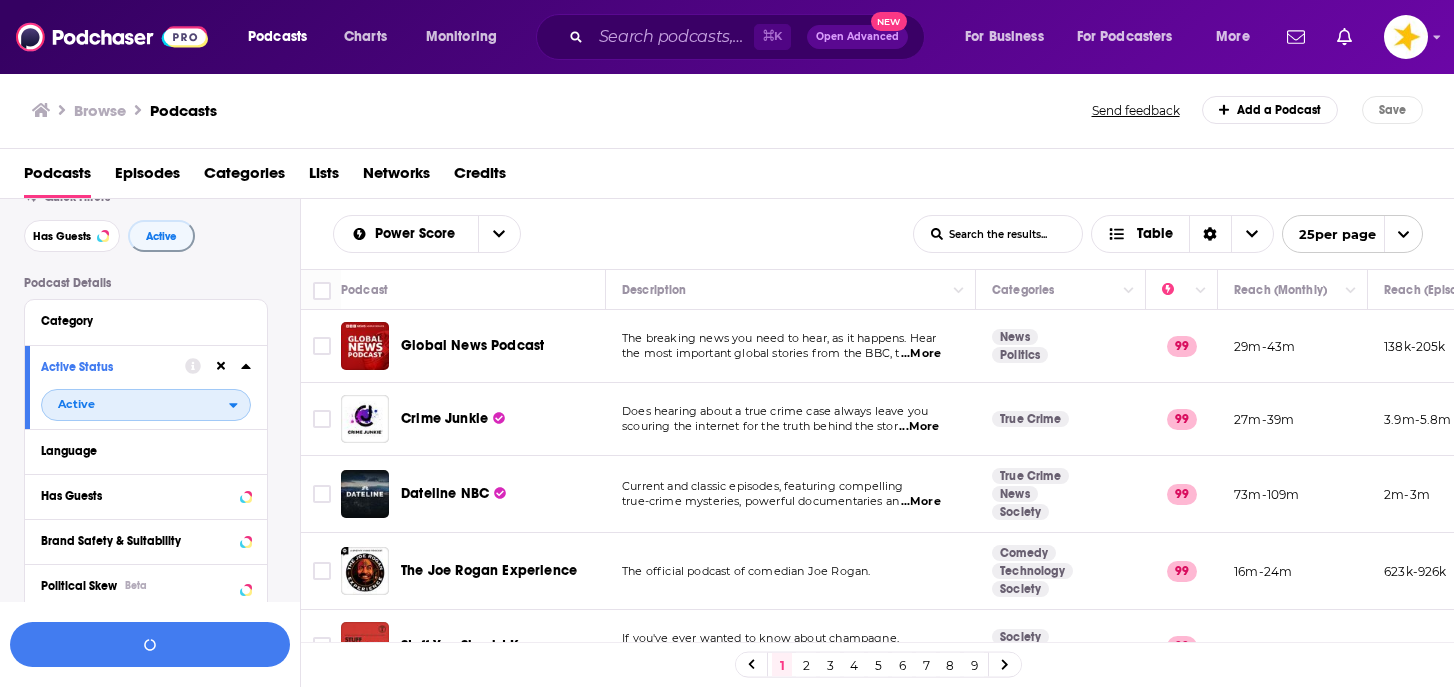 scroll, scrollTop: 78, scrollLeft: 0, axis: vertical 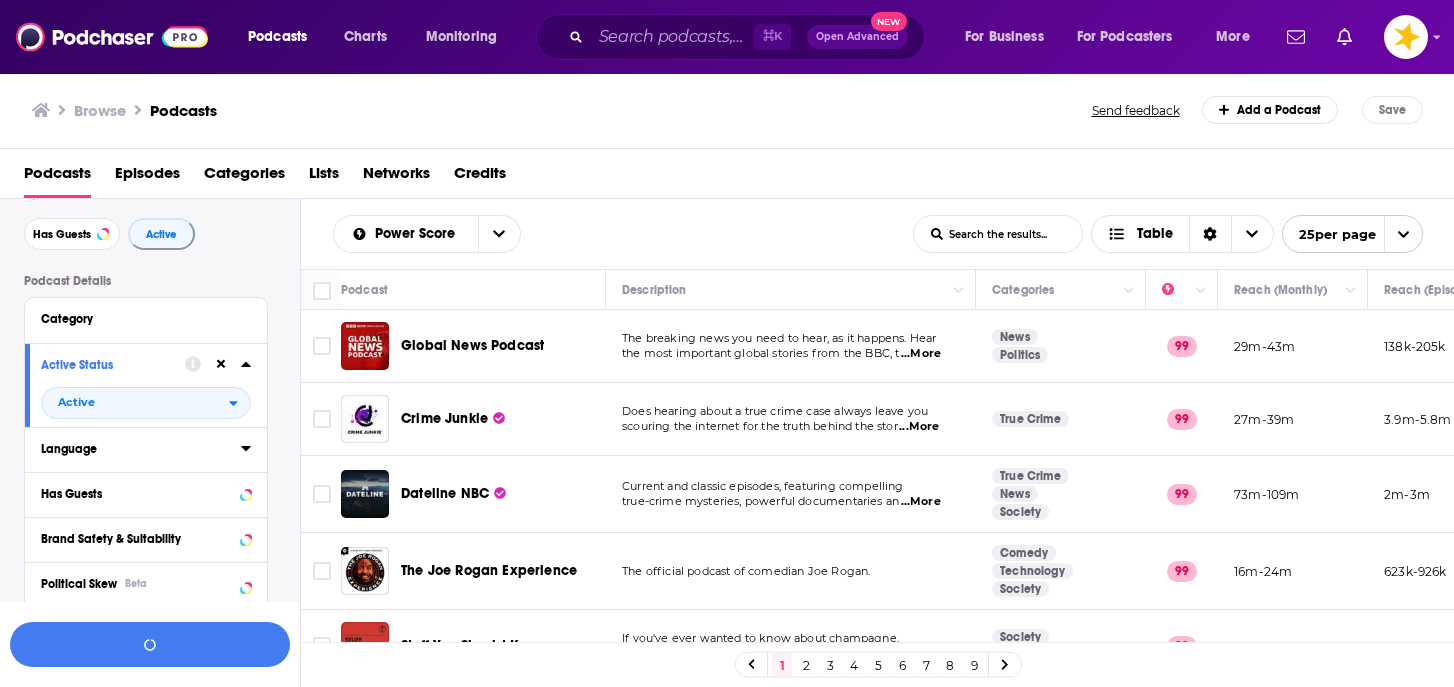 click on "Language" at bounding box center [141, 448] 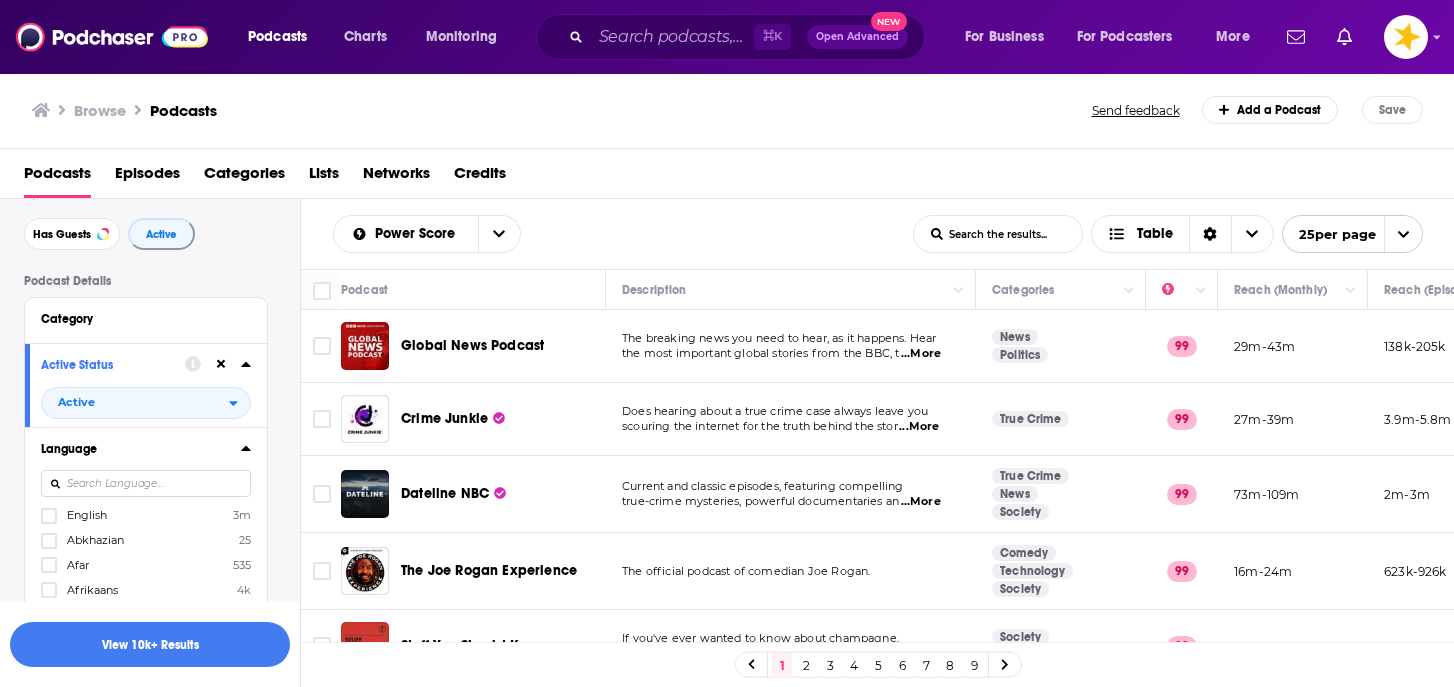 click on "English" at bounding box center (87, 515) 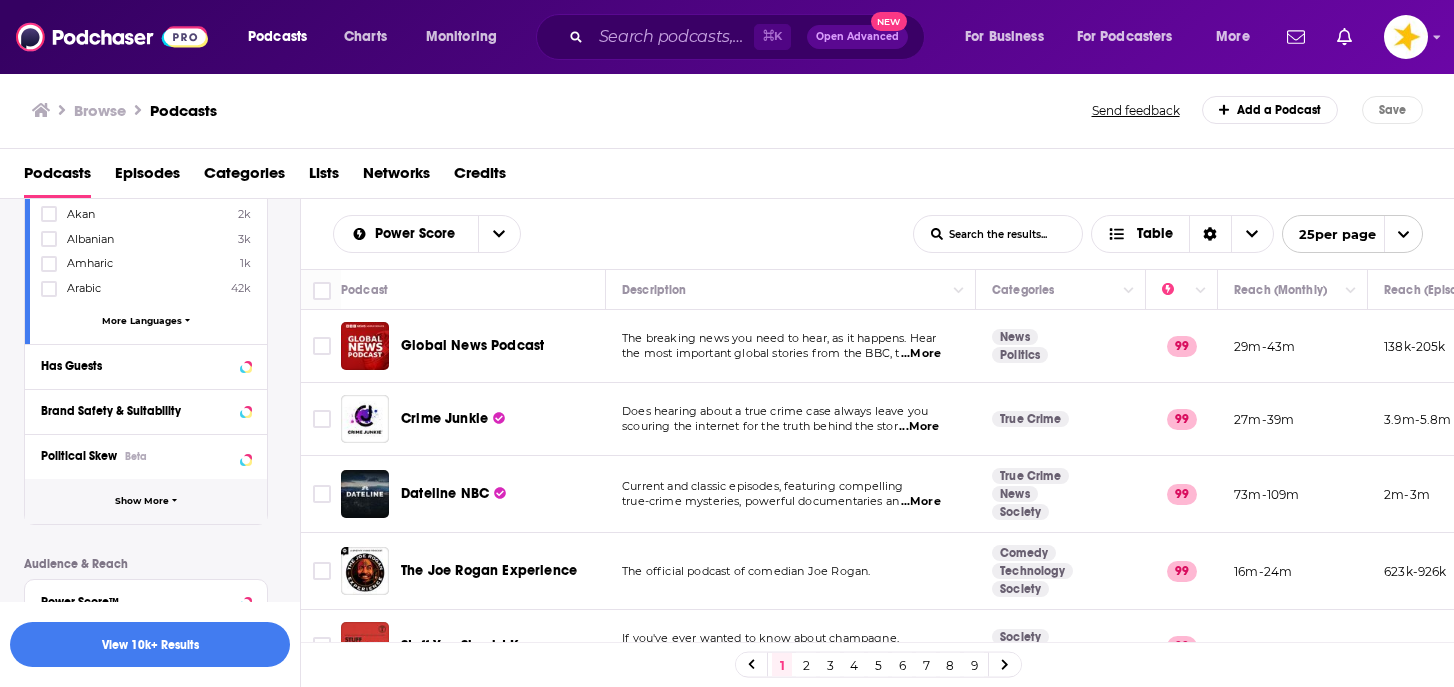 click on "Show More" at bounding box center (146, 501) 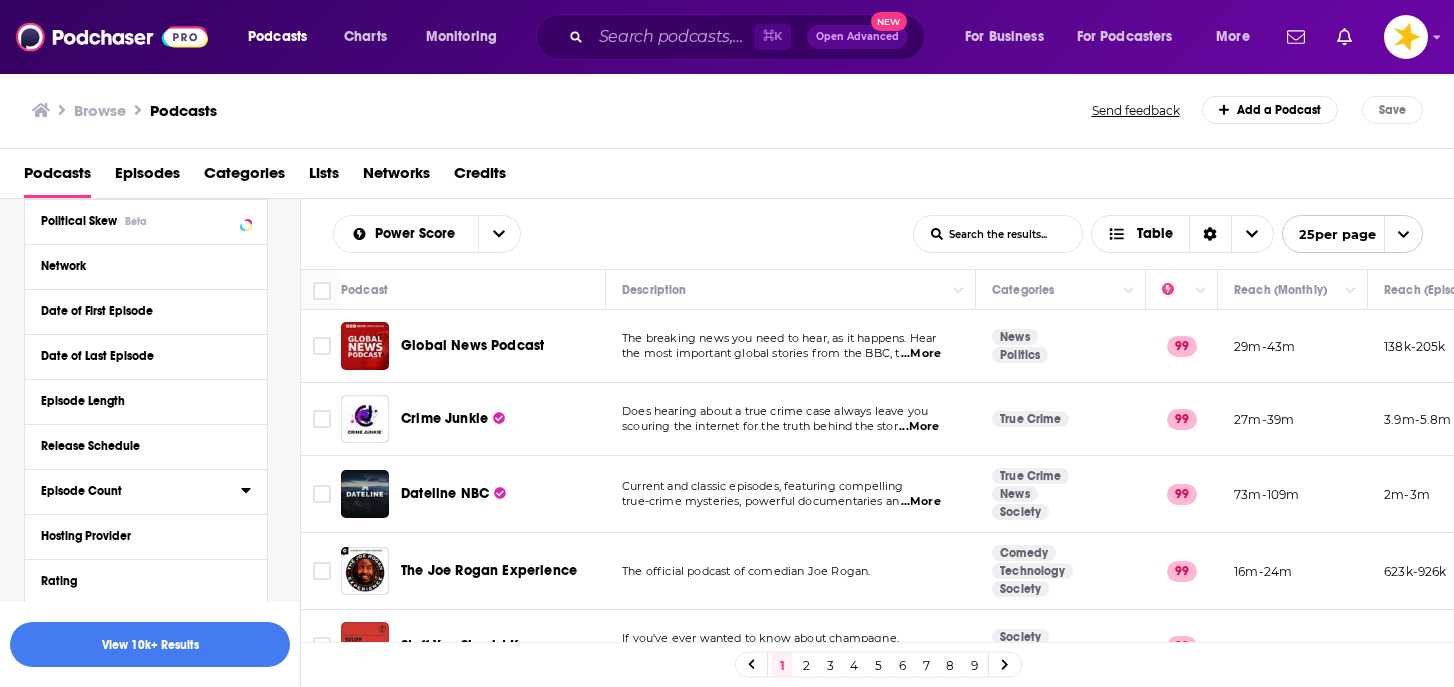 scroll, scrollTop: 749, scrollLeft: 0, axis: vertical 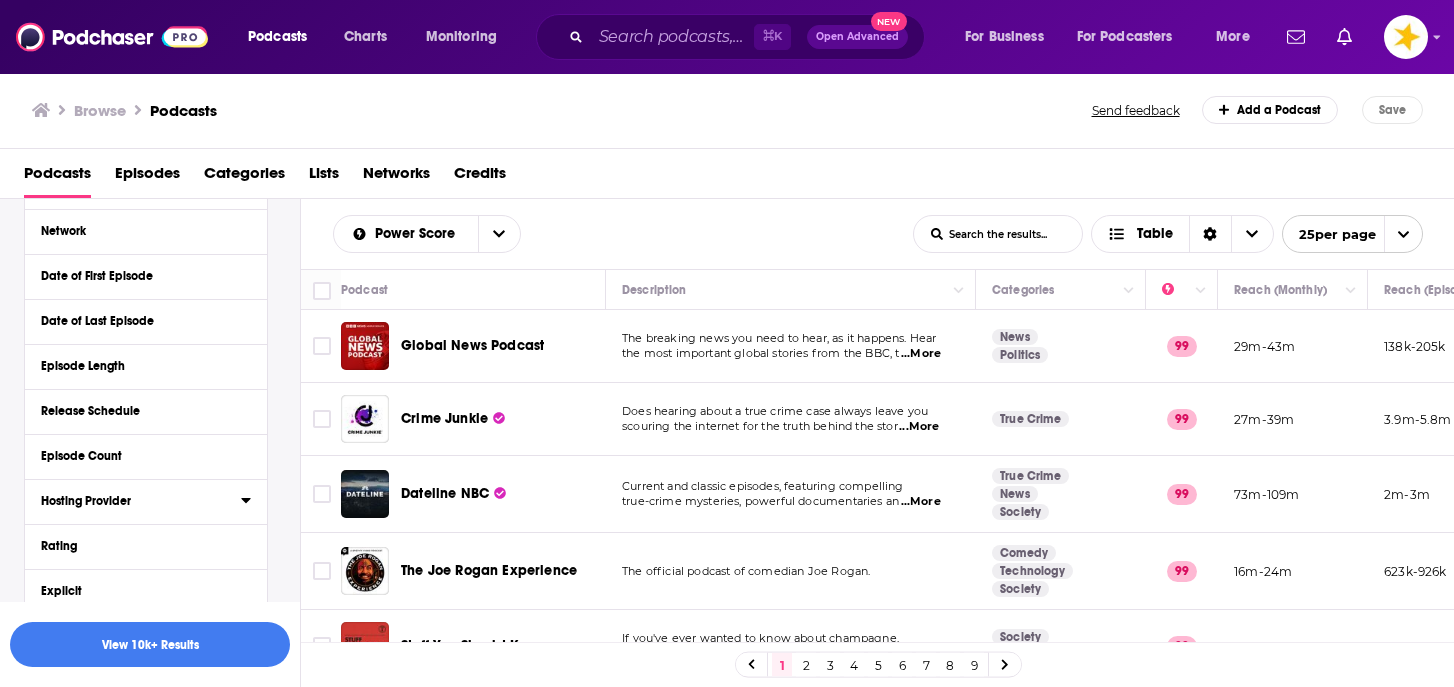 click on "Hosting Provider" at bounding box center [134, 501] 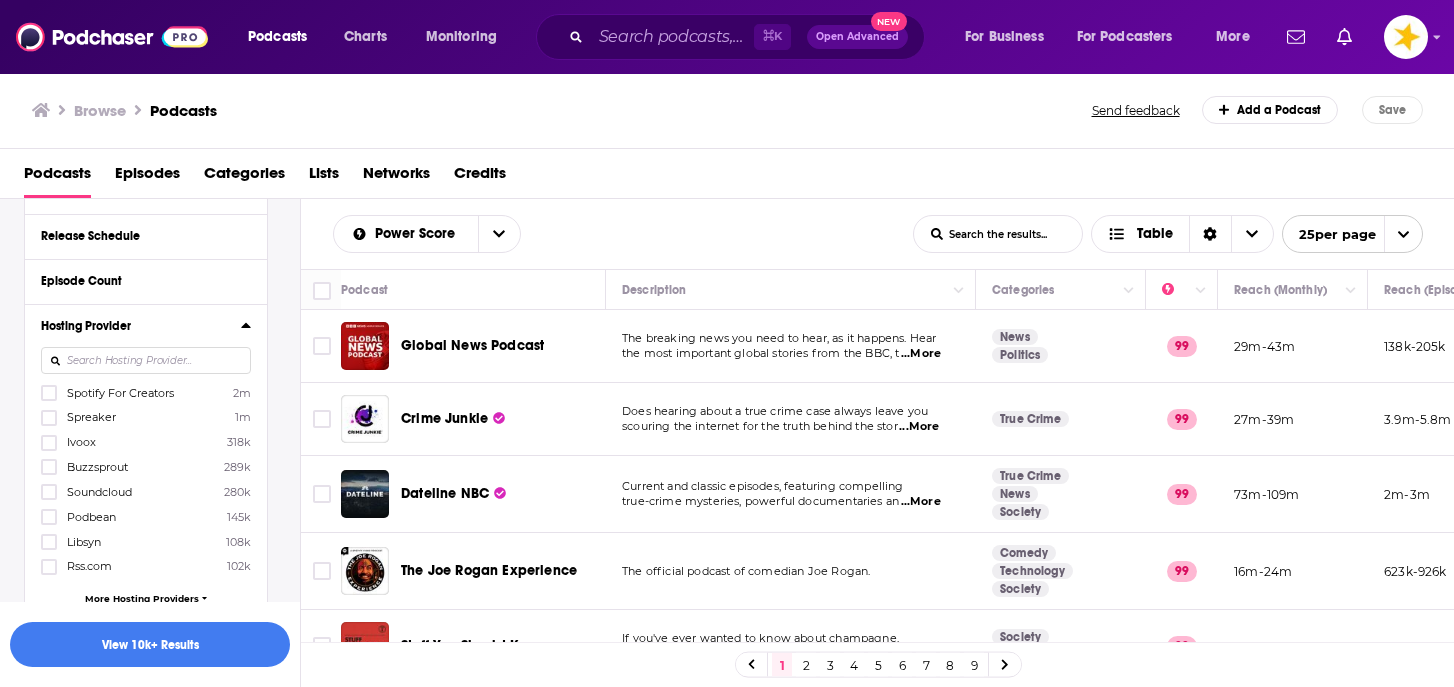 scroll, scrollTop: 937, scrollLeft: 0, axis: vertical 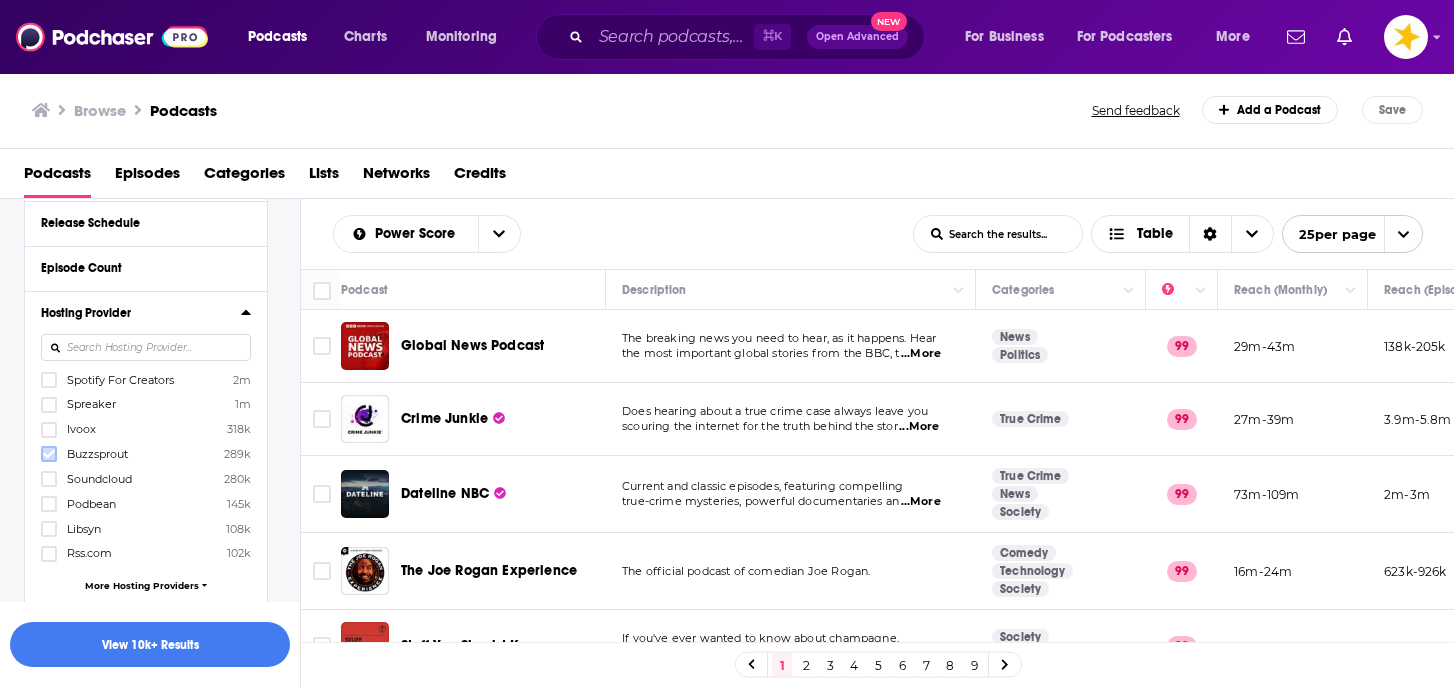 click 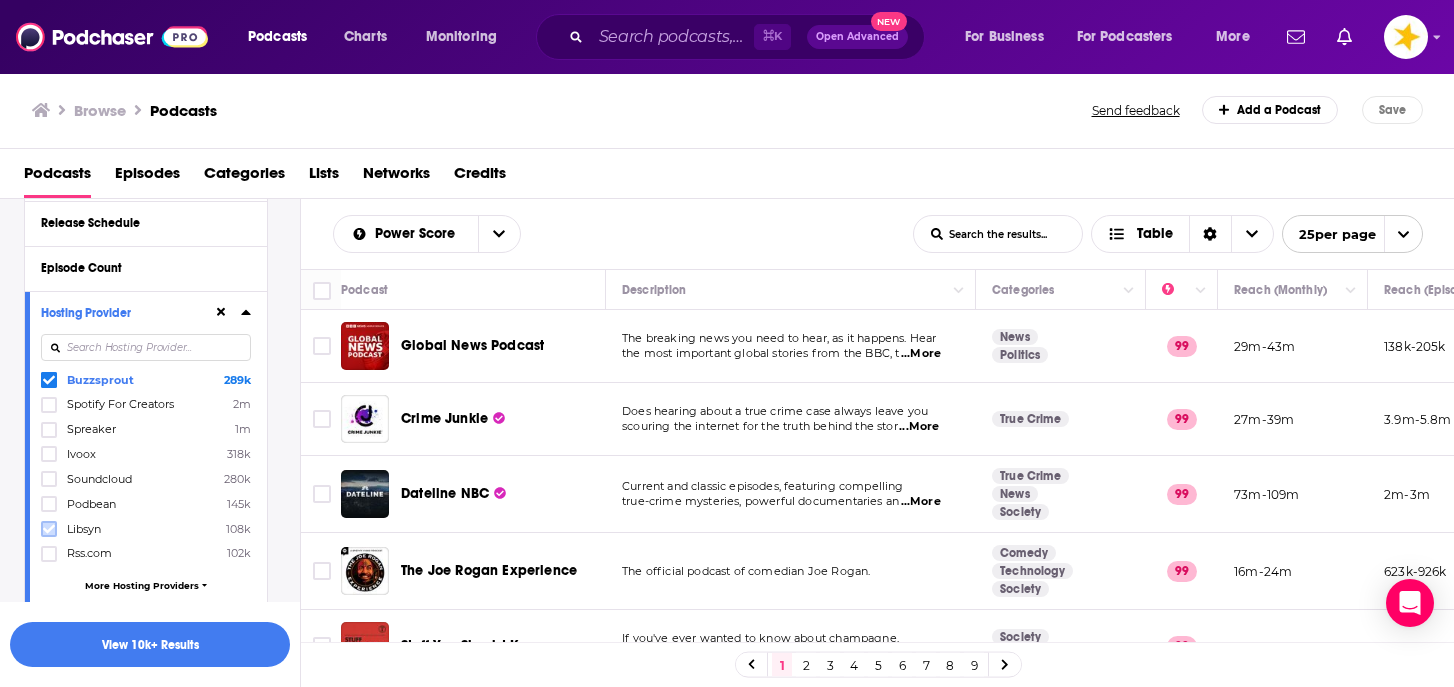 click 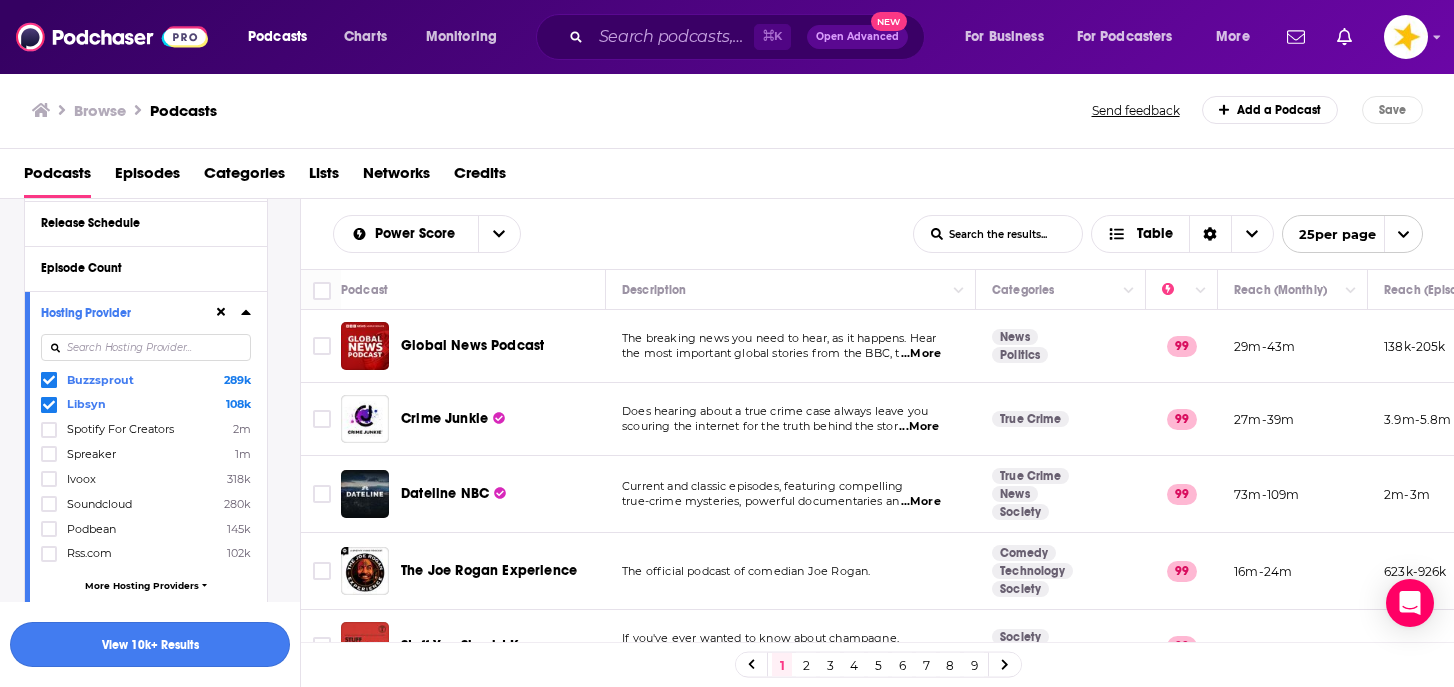 click on "View 10k+ Results" at bounding box center (150, 644) 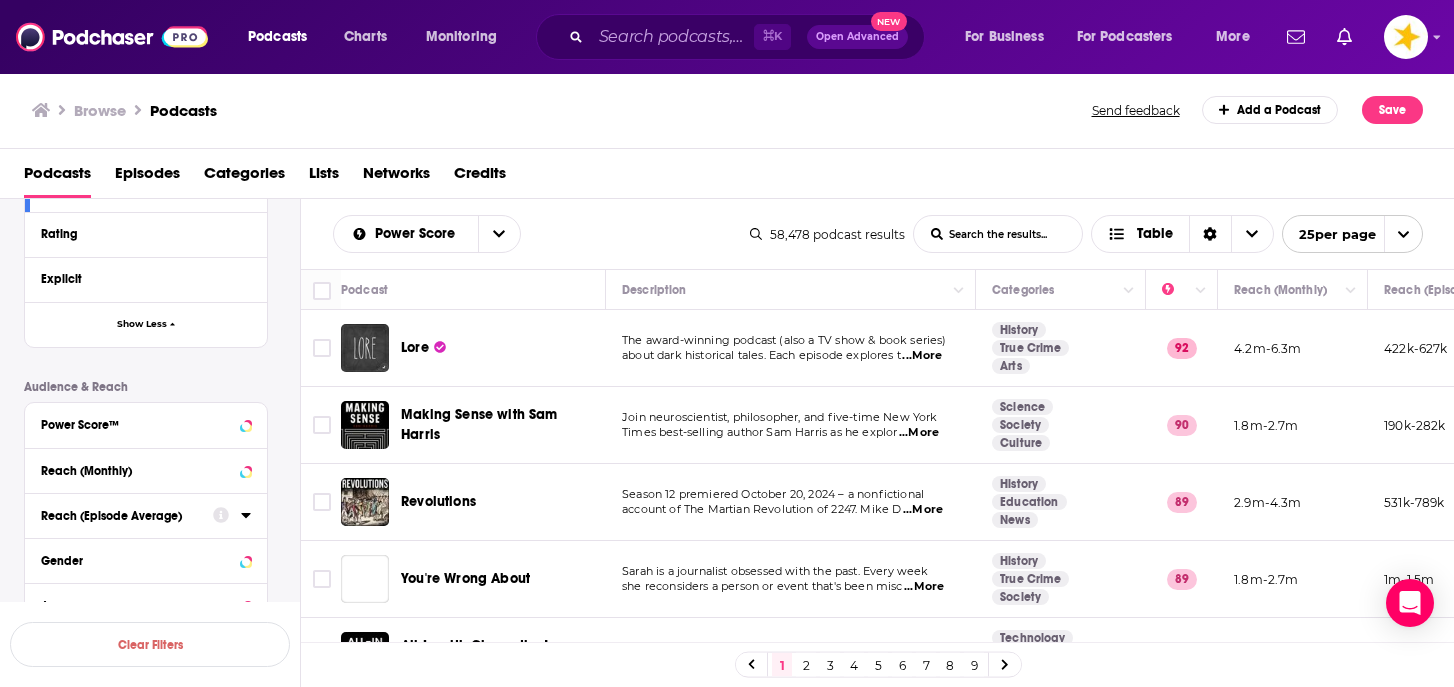 scroll, scrollTop: 998, scrollLeft: 0, axis: vertical 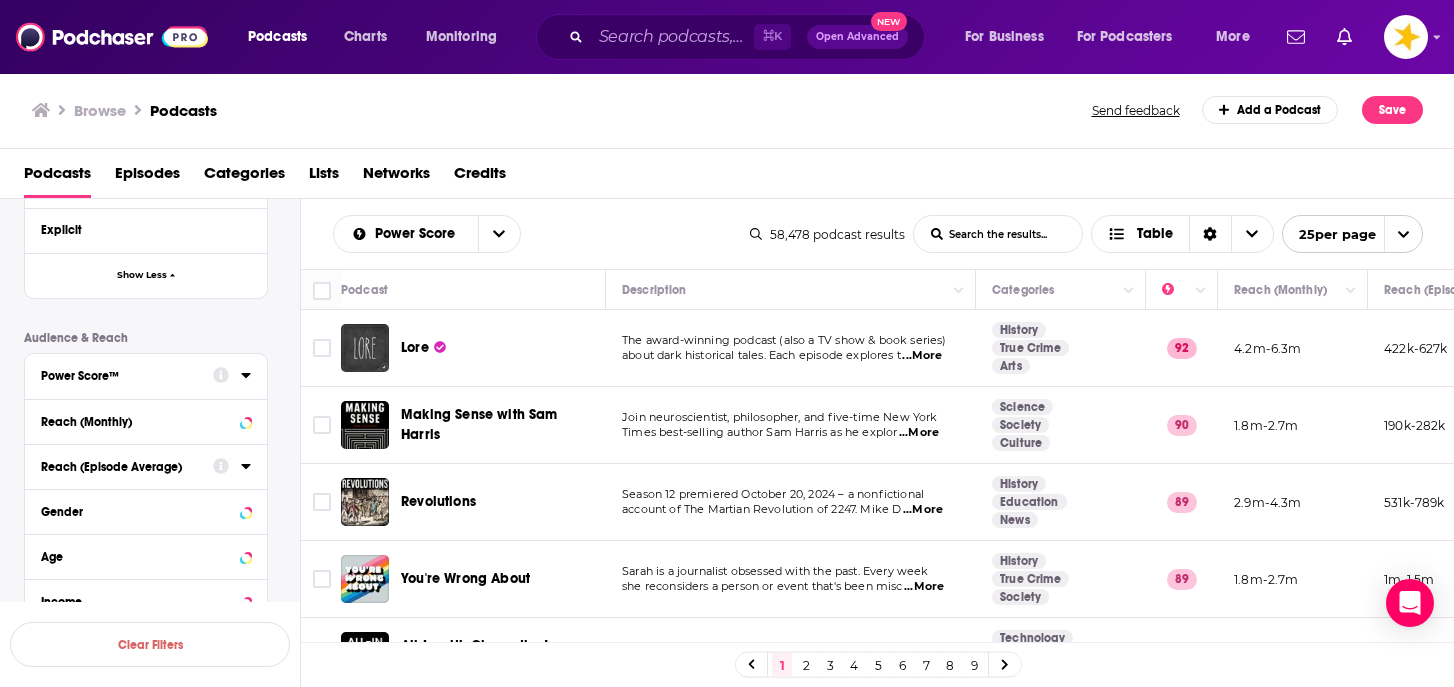 click on "Power Score™" at bounding box center [120, 376] 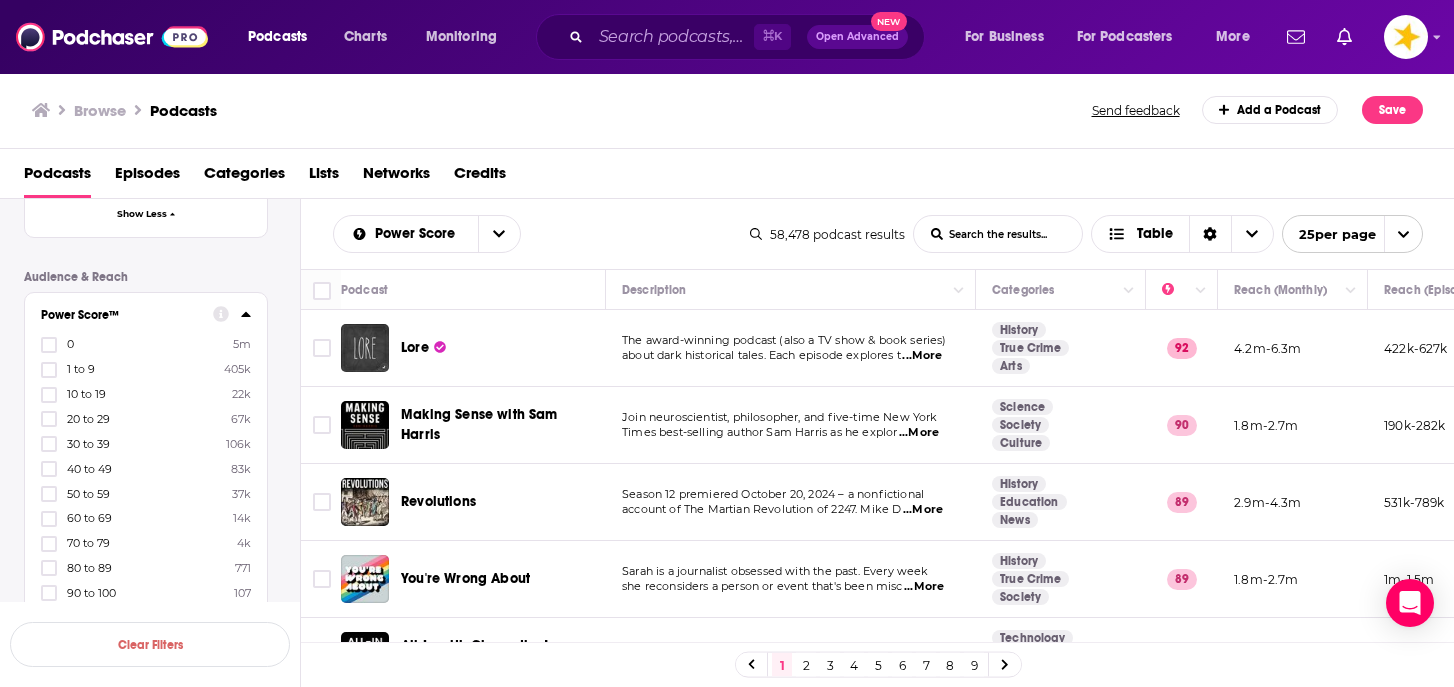 scroll, scrollTop: 1067, scrollLeft: 0, axis: vertical 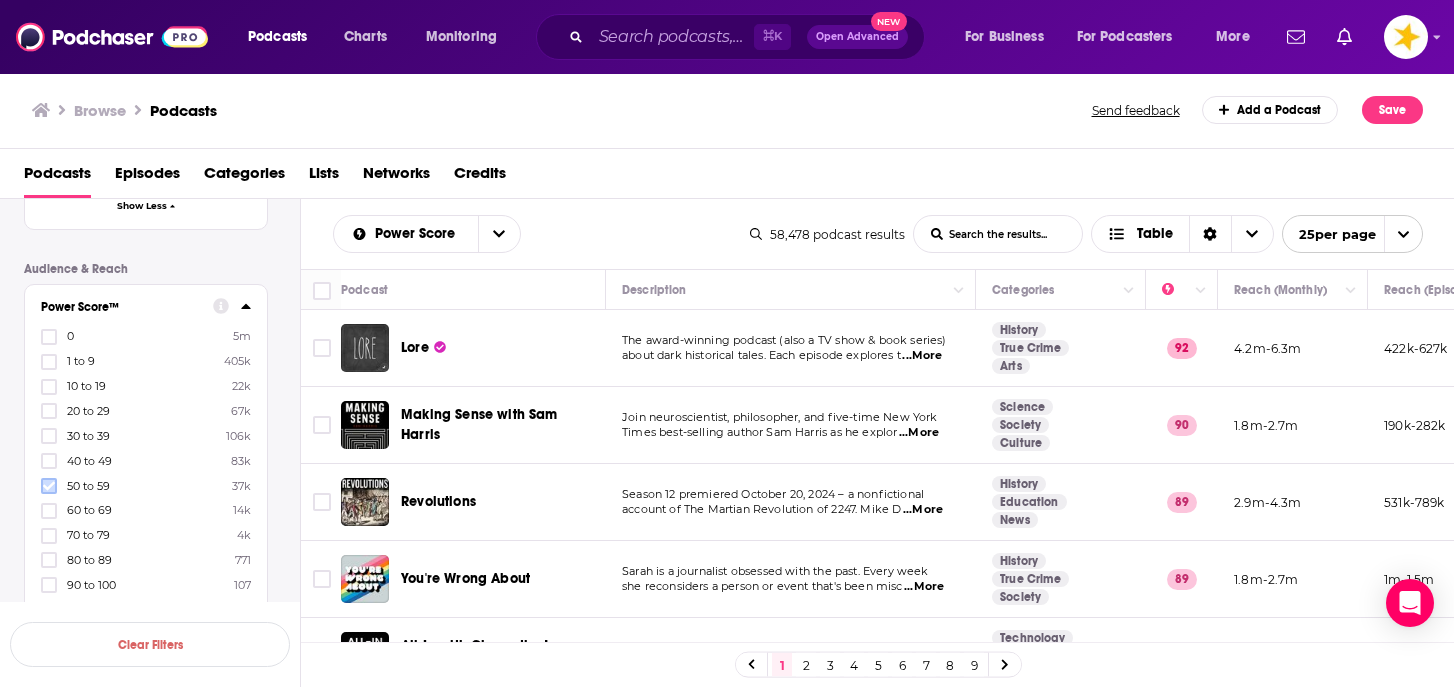 click 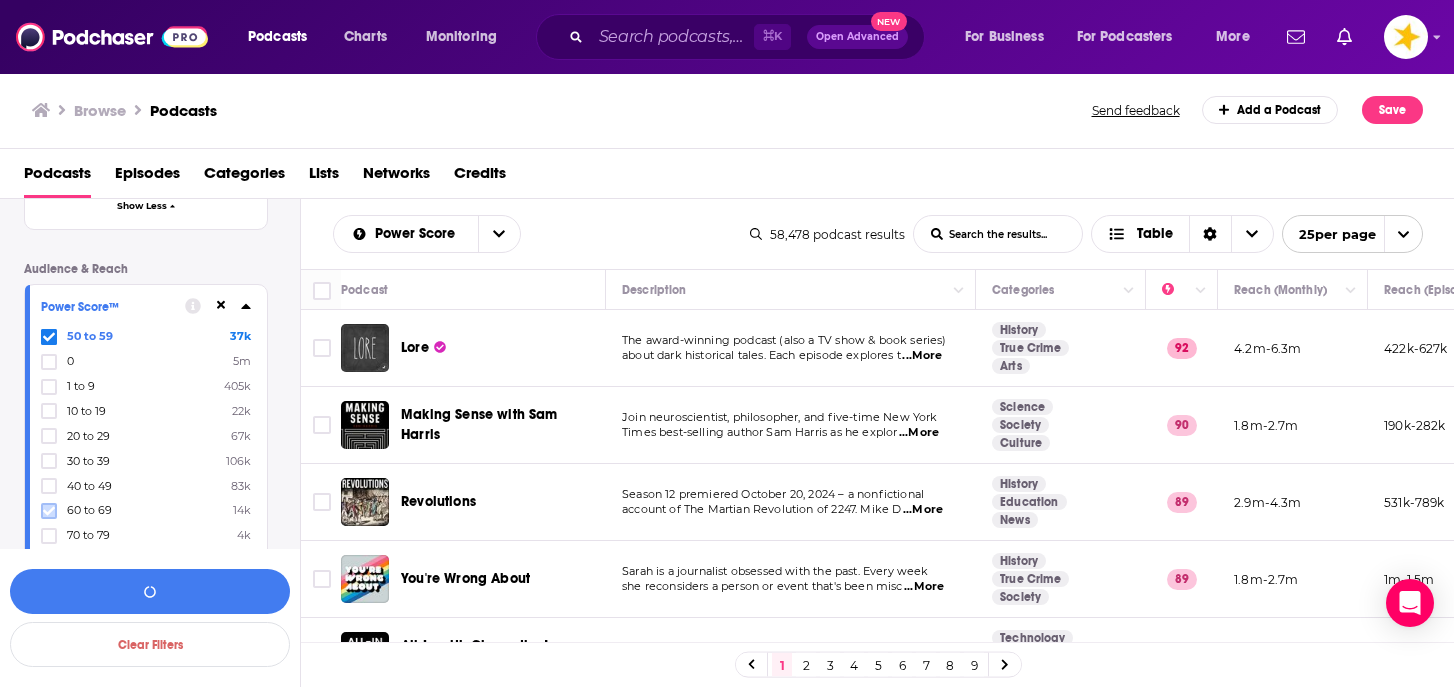 click 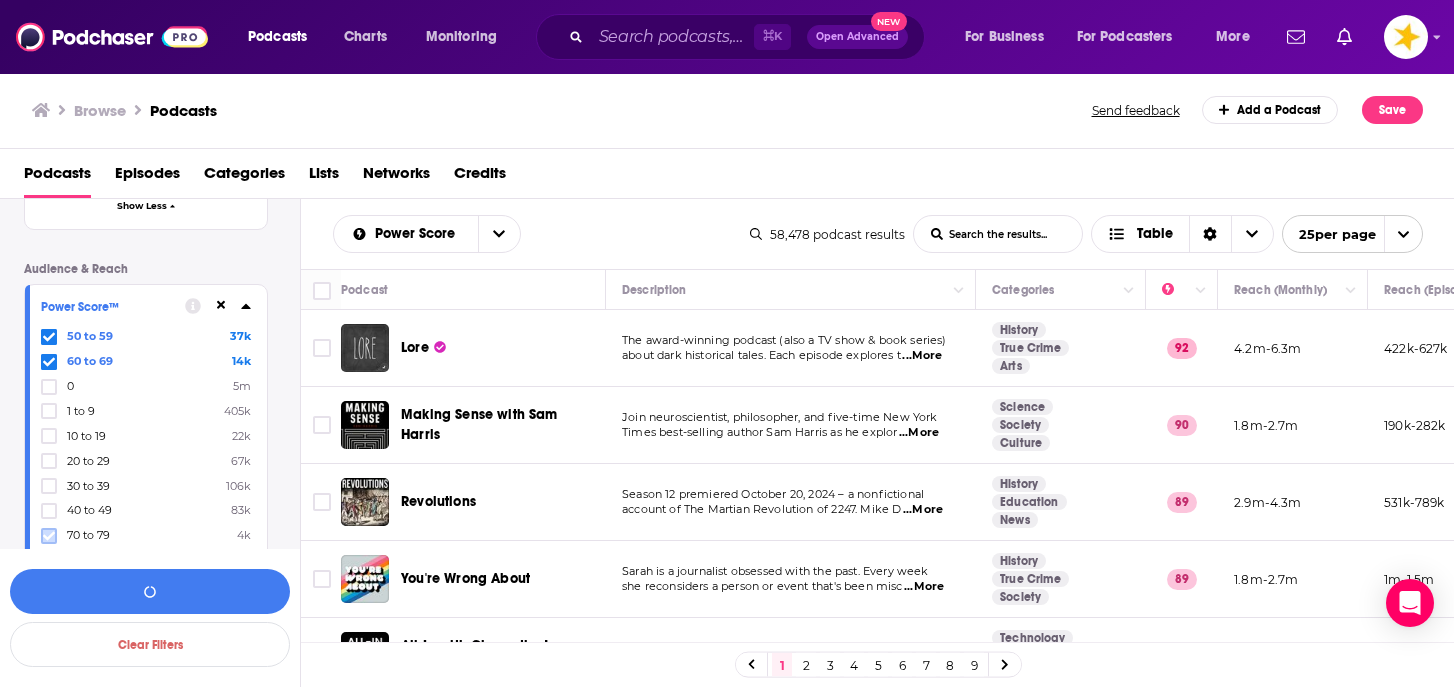 click 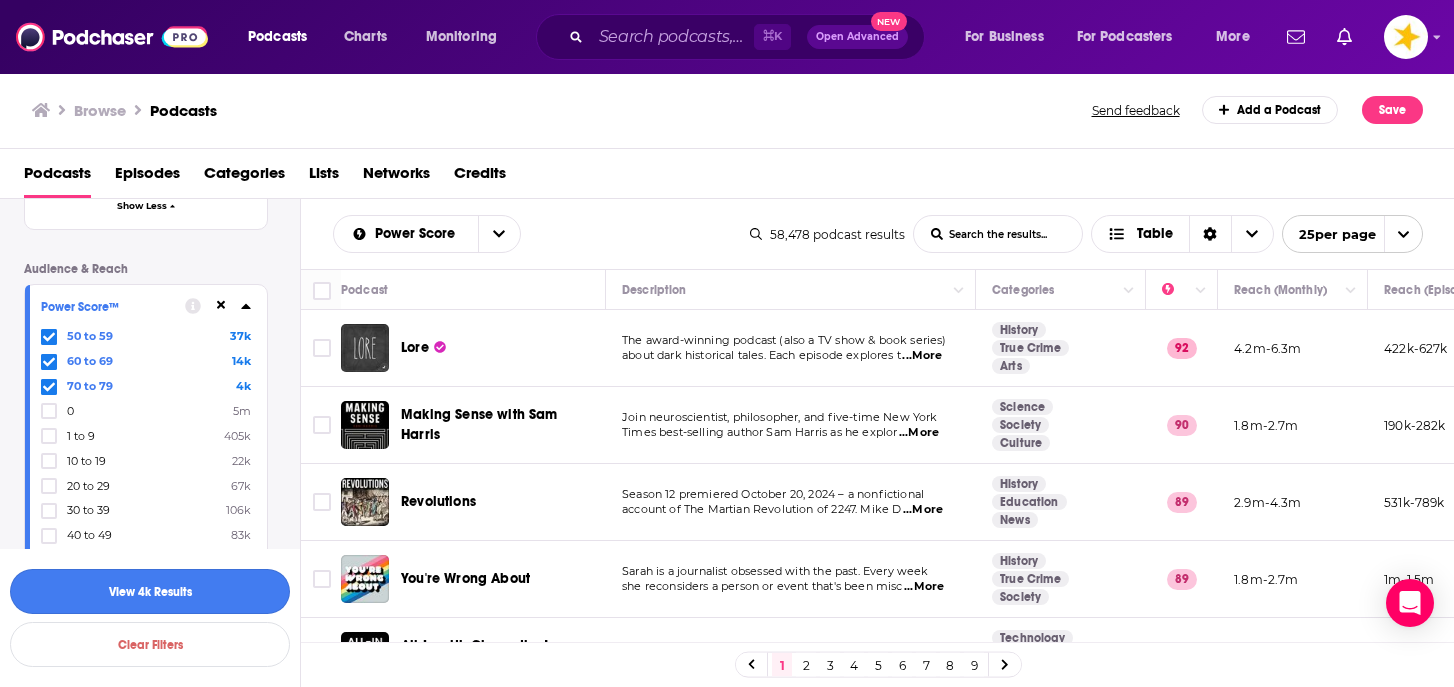 click on "View 4k Results" at bounding box center (150, 591) 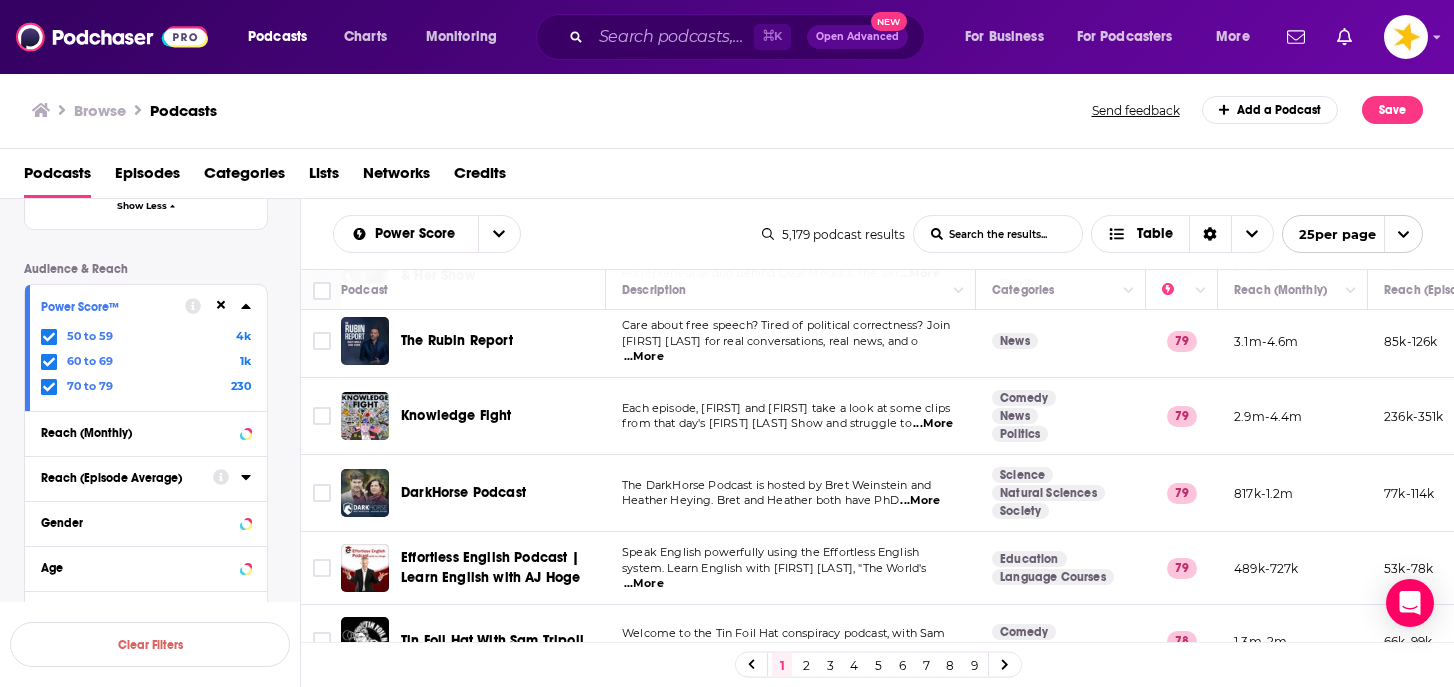 scroll, scrollTop: 315, scrollLeft: 0, axis: vertical 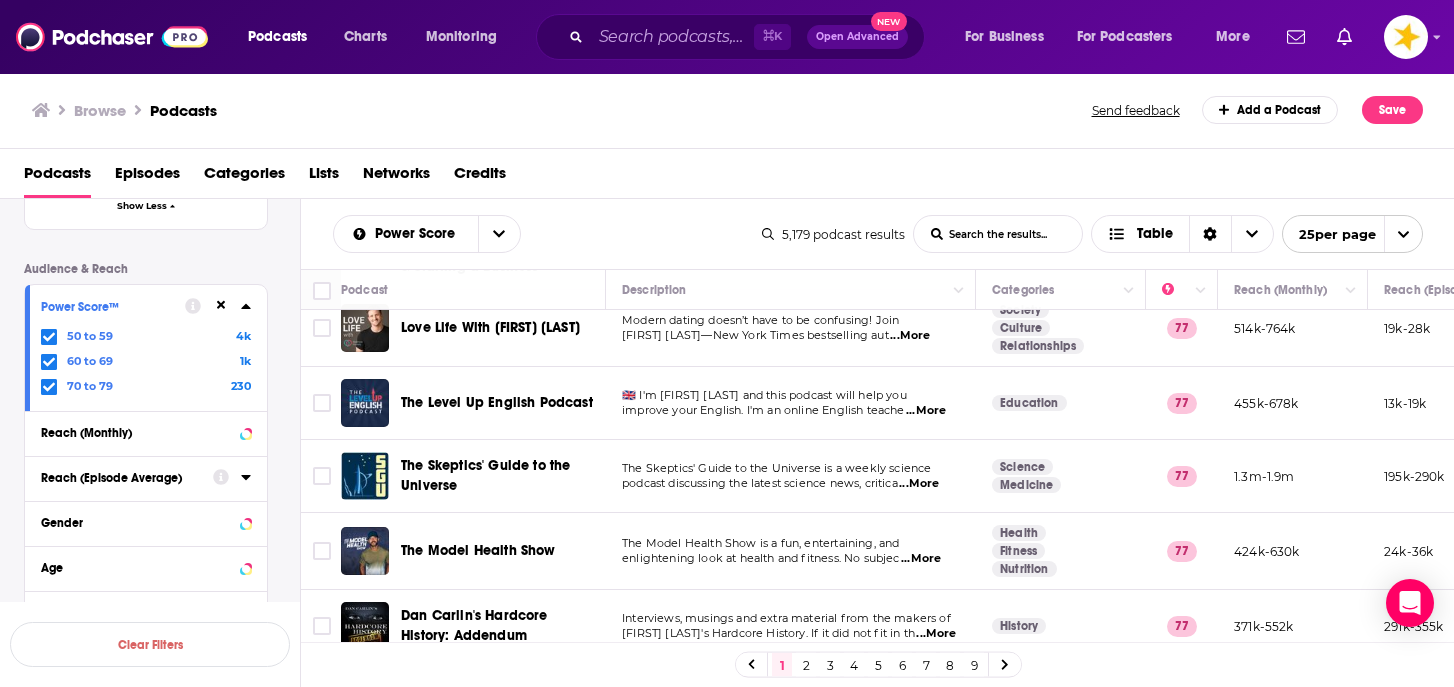 click on "Power Score List Search Input Search the results... Table 5,179   podcast   results List Search Input Search the results... Table 25  per page" at bounding box center (878, 234) 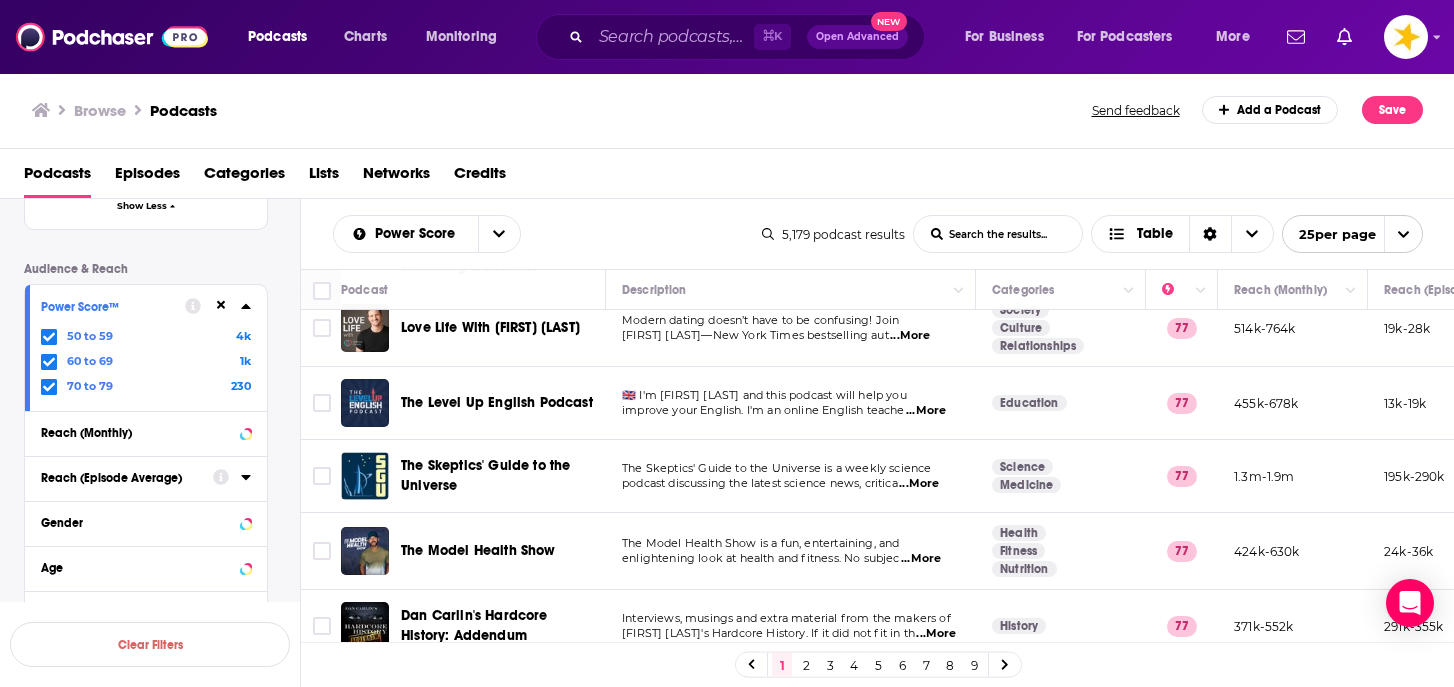 scroll, scrollTop: 1585, scrollLeft: 0, axis: vertical 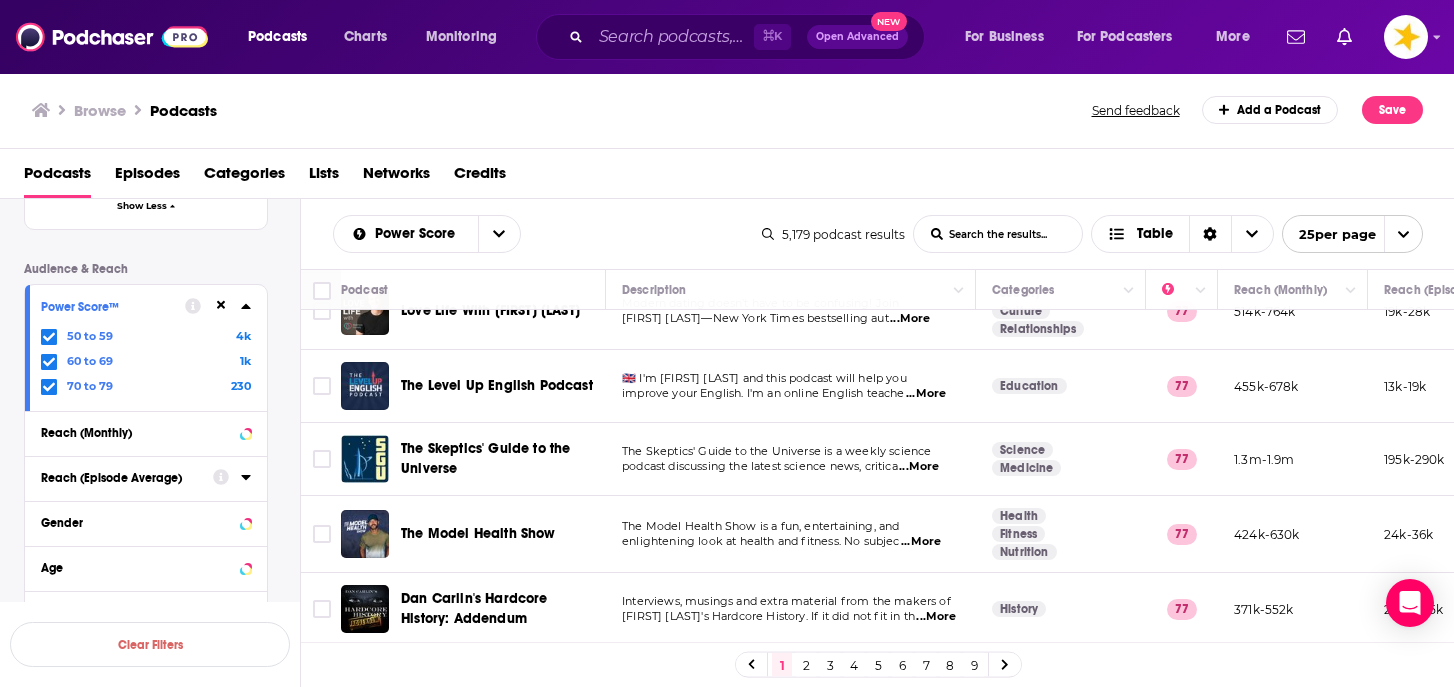 click on "2" at bounding box center [806, 665] 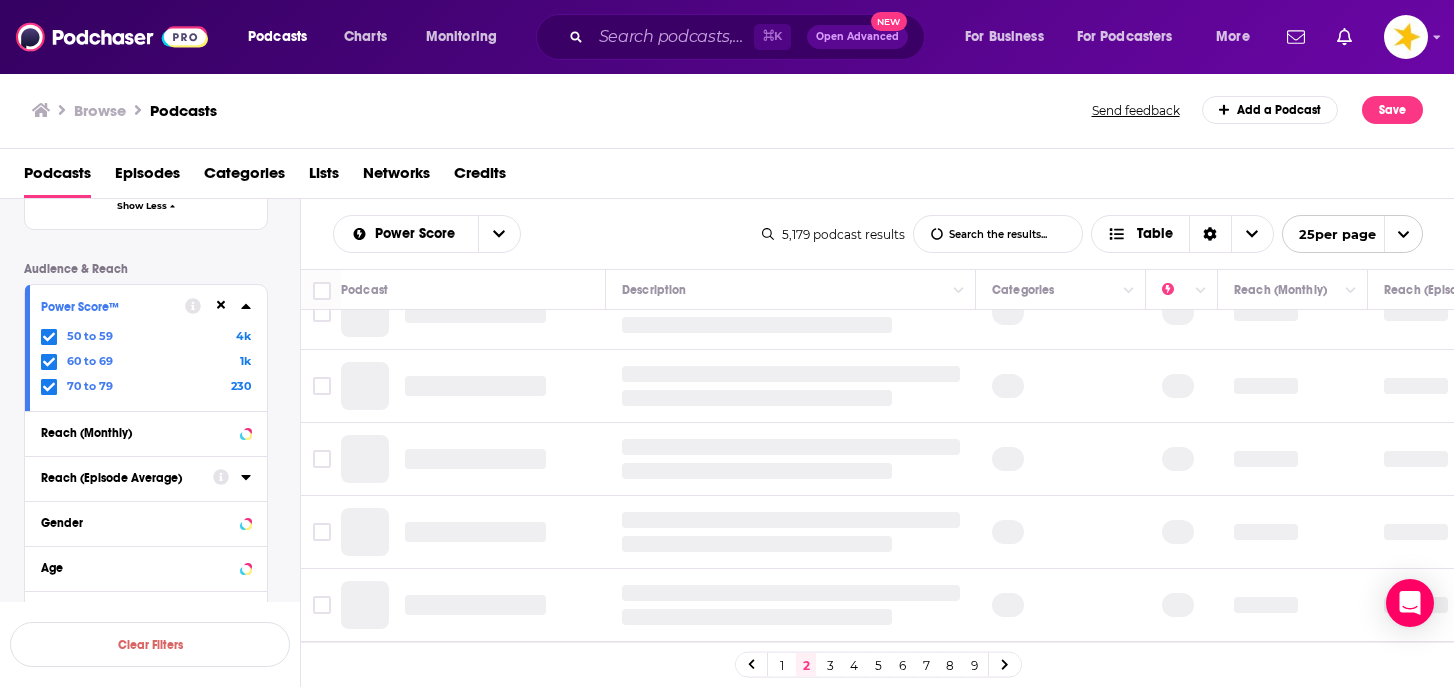 scroll, scrollTop: 0, scrollLeft: 0, axis: both 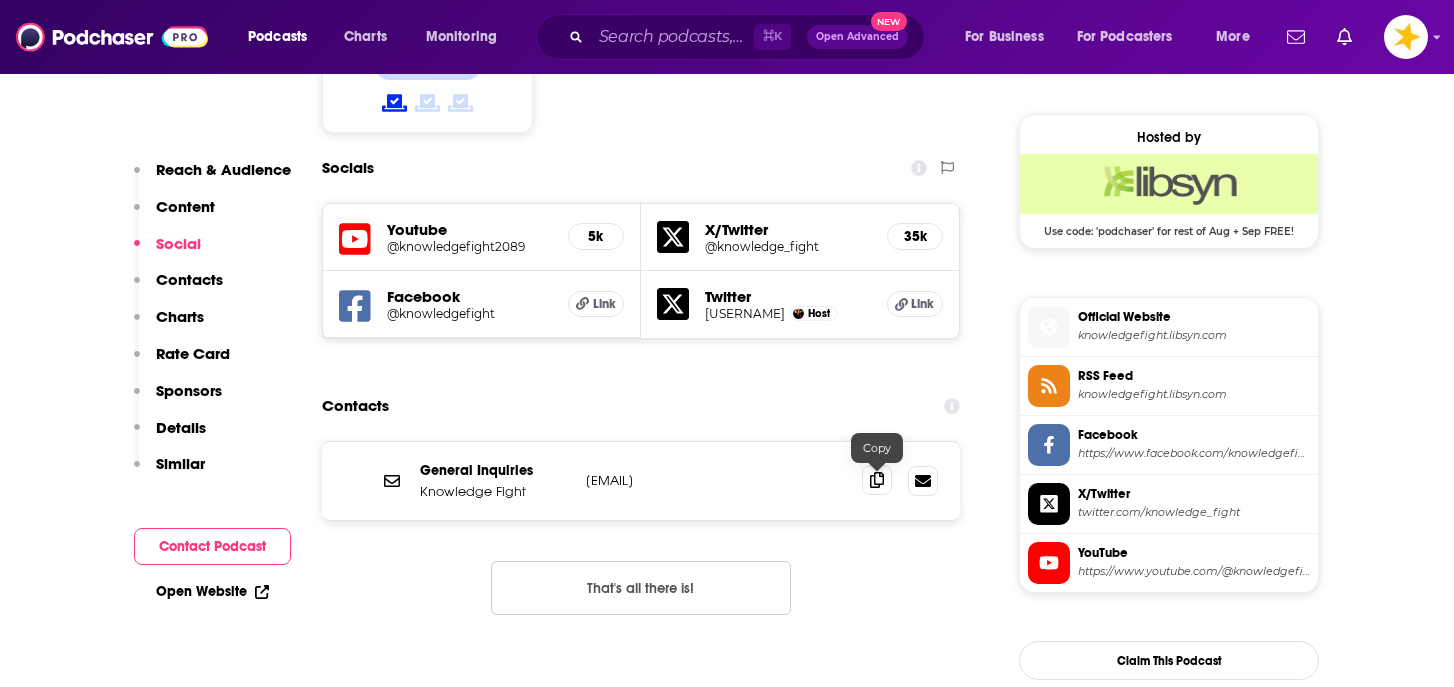 click 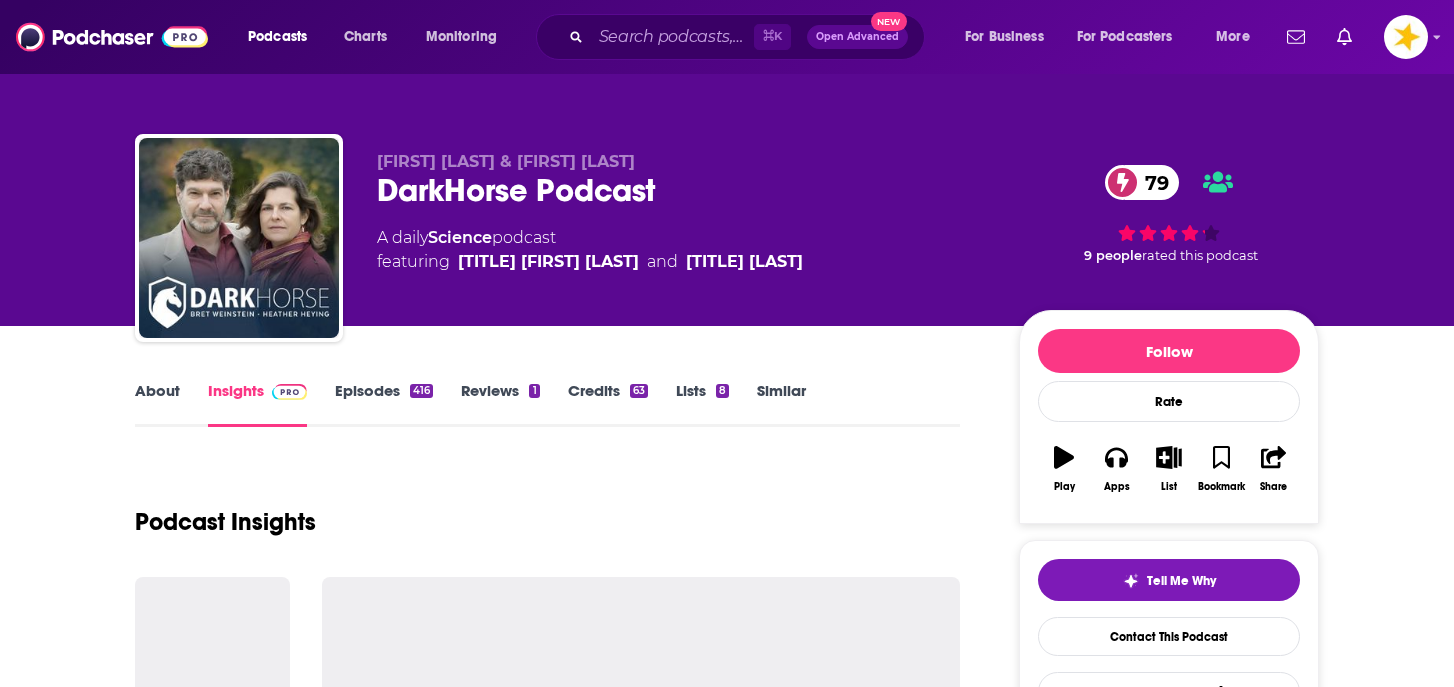 scroll, scrollTop: 0, scrollLeft: 0, axis: both 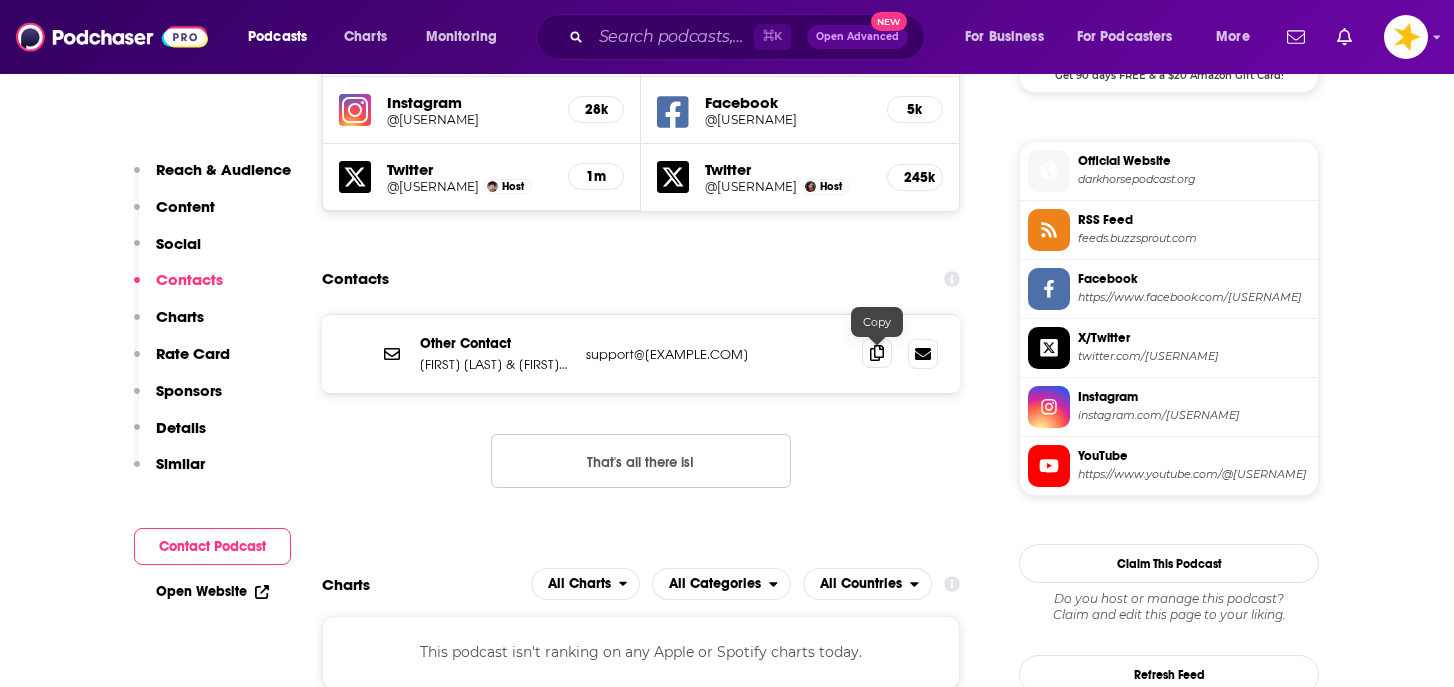 click 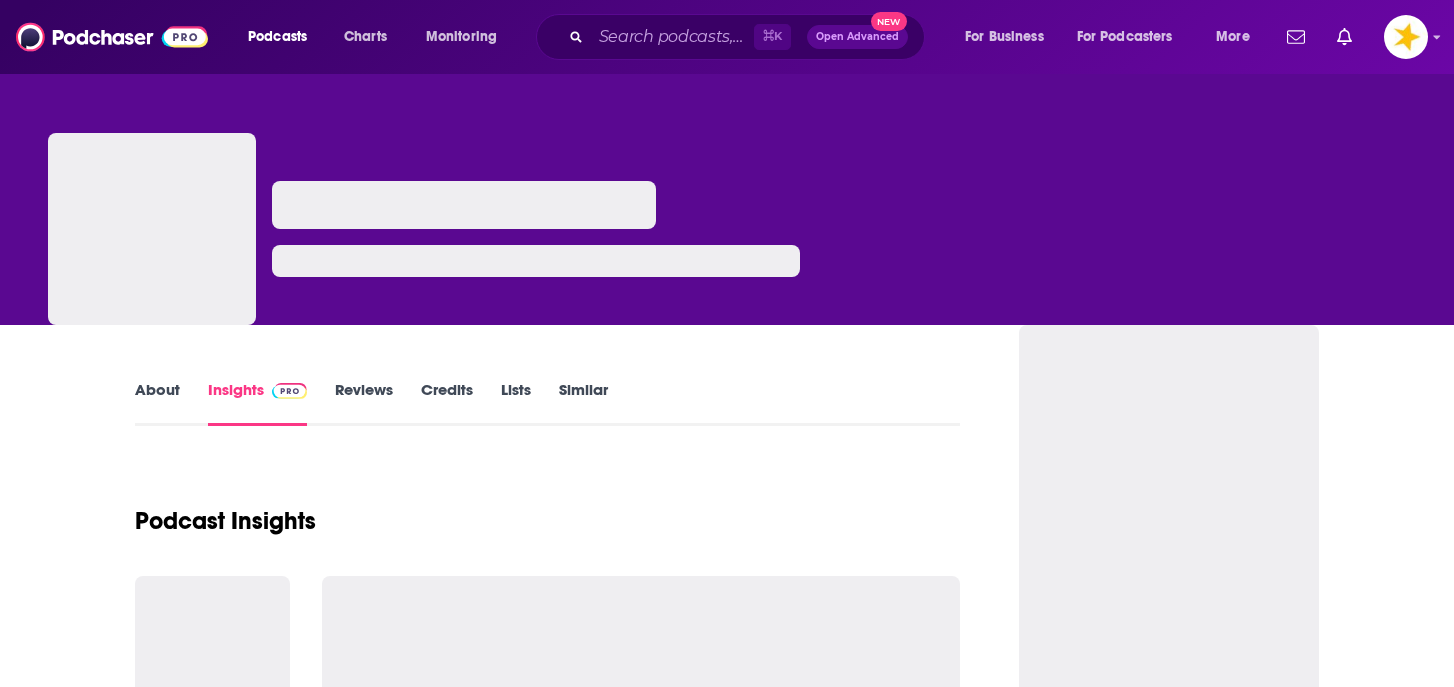 scroll, scrollTop: 0, scrollLeft: 0, axis: both 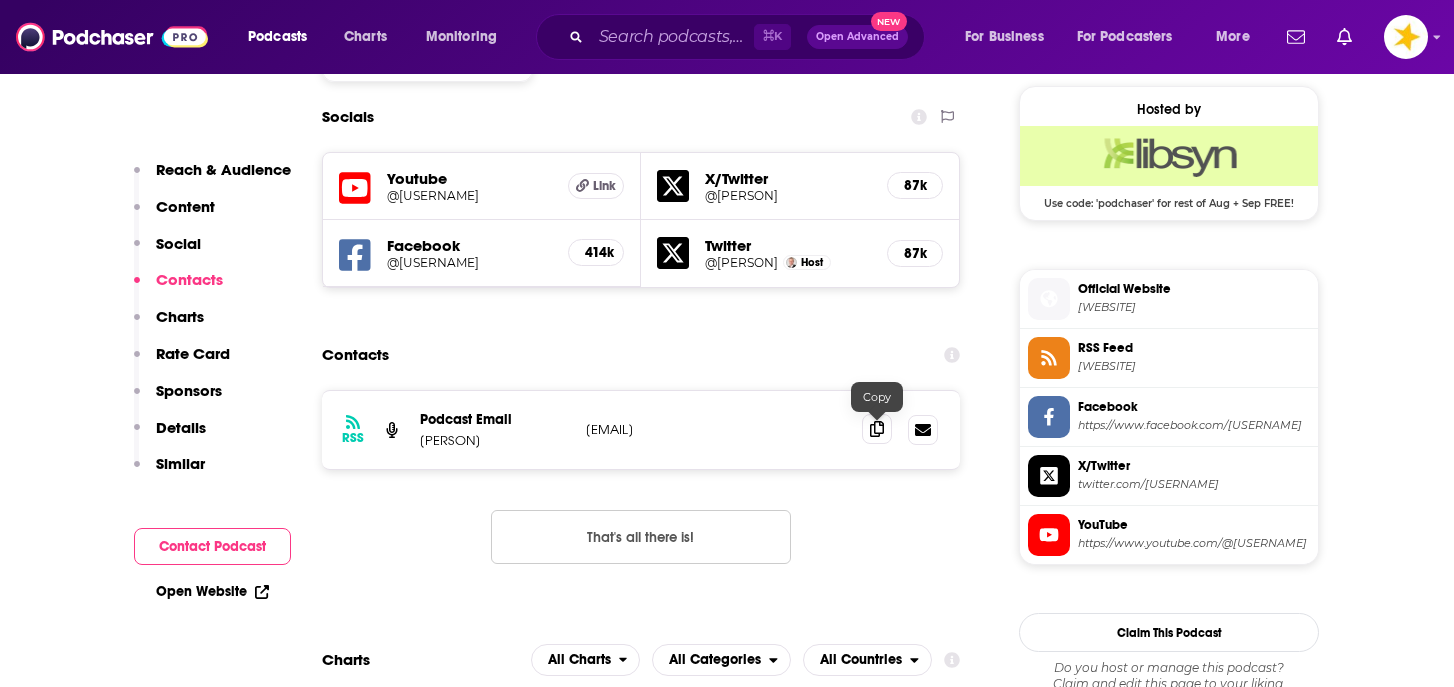 click 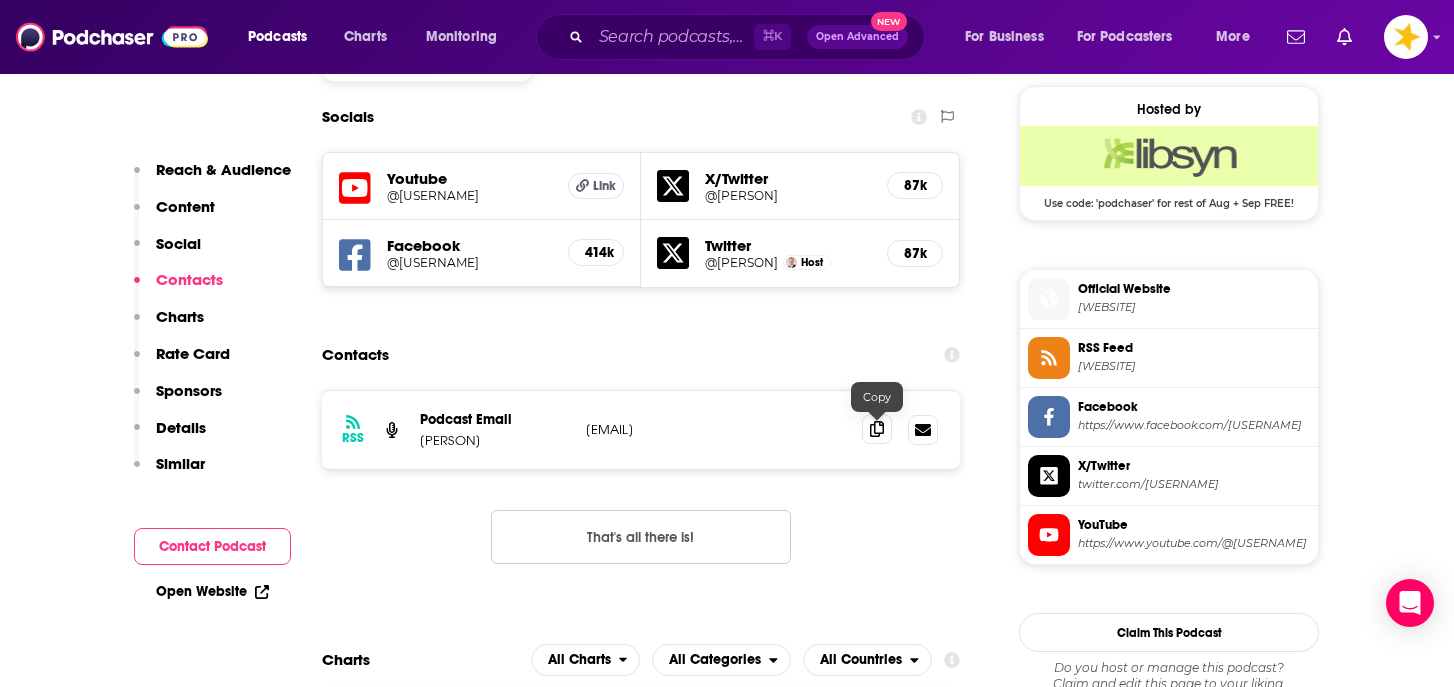 click 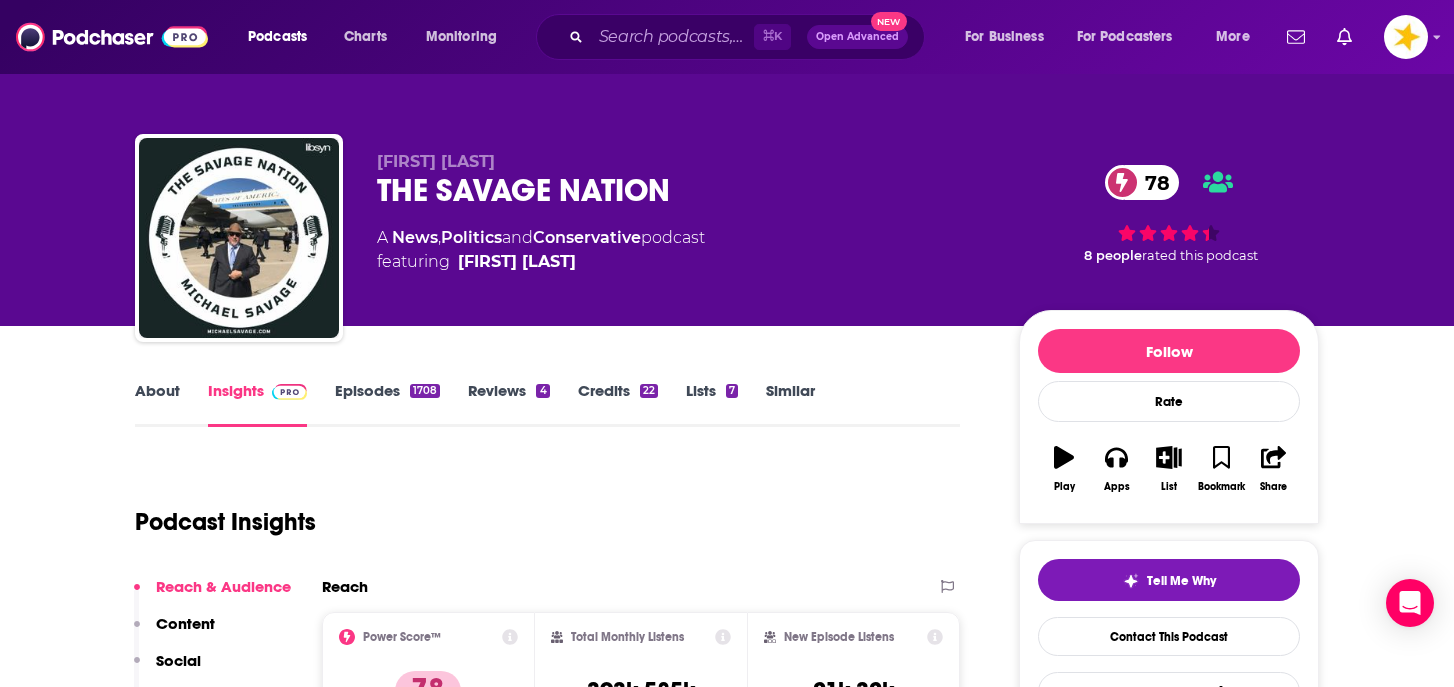 scroll, scrollTop: 0, scrollLeft: 0, axis: both 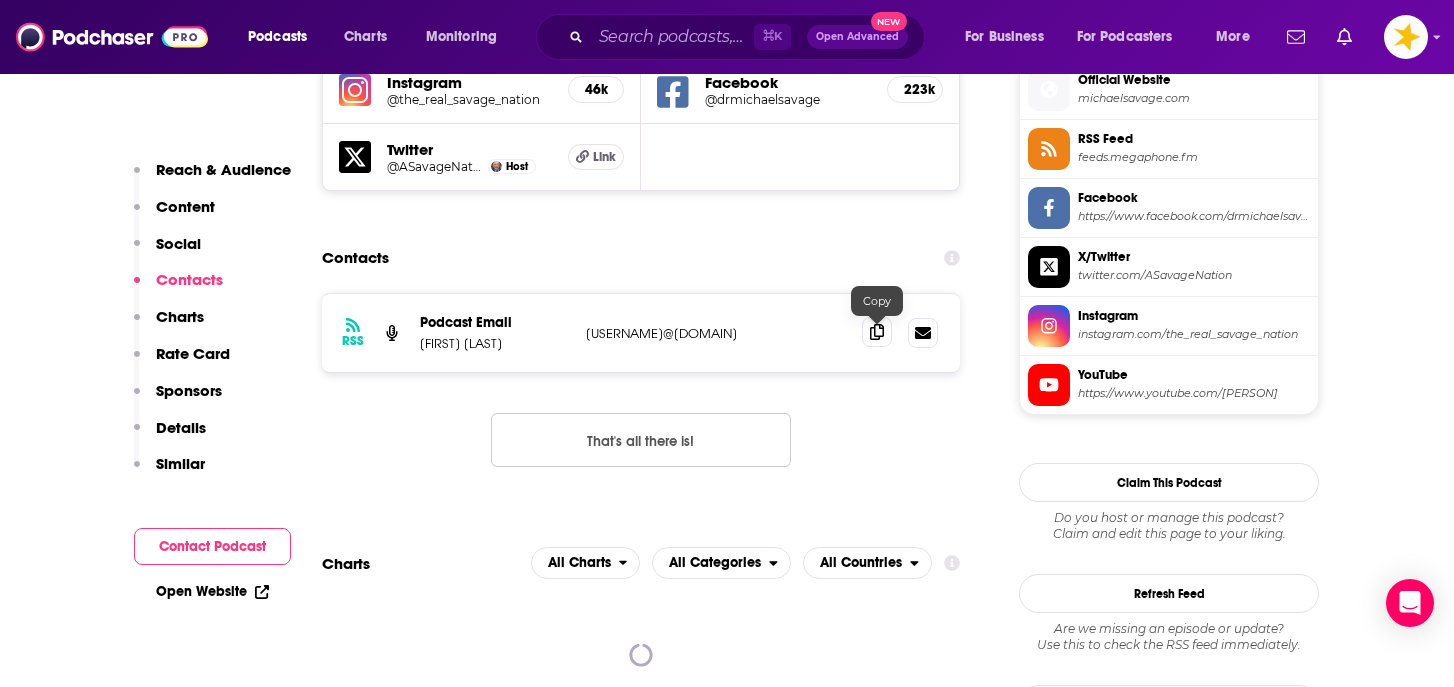click 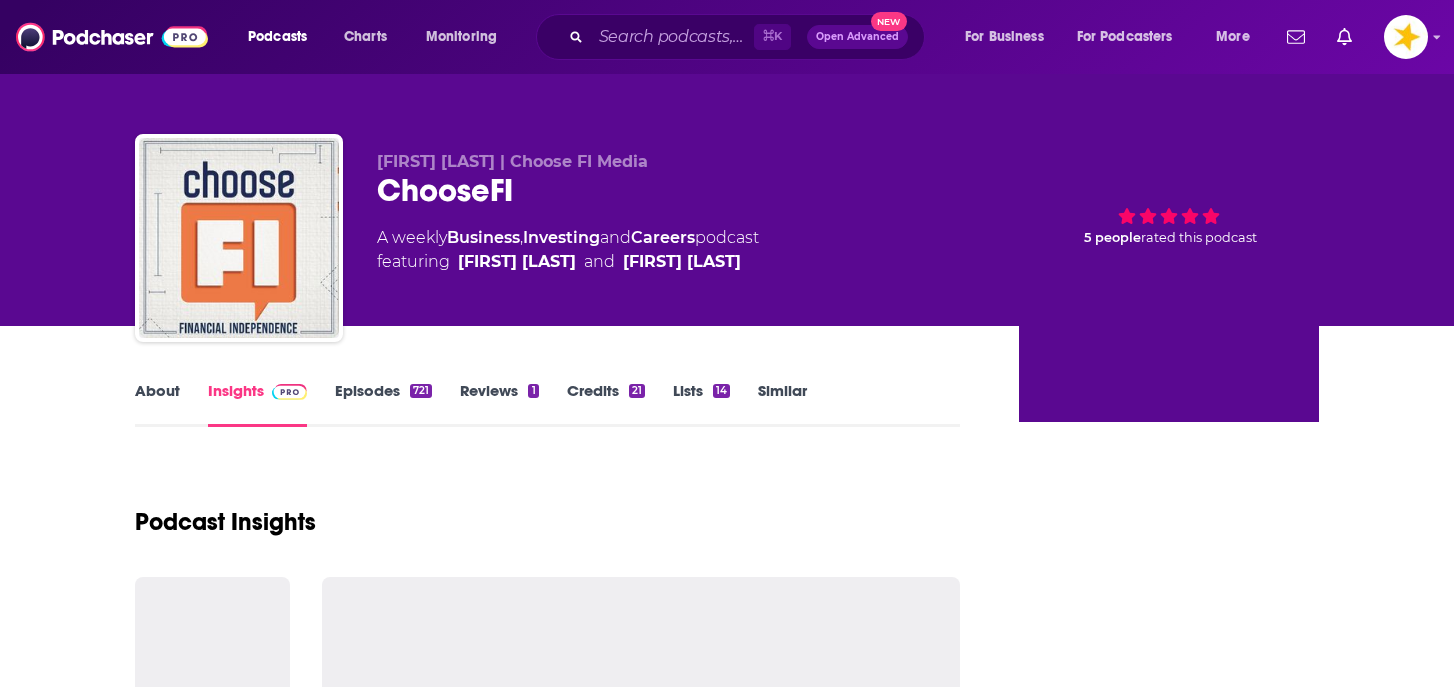 scroll, scrollTop: 0, scrollLeft: 0, axis: both 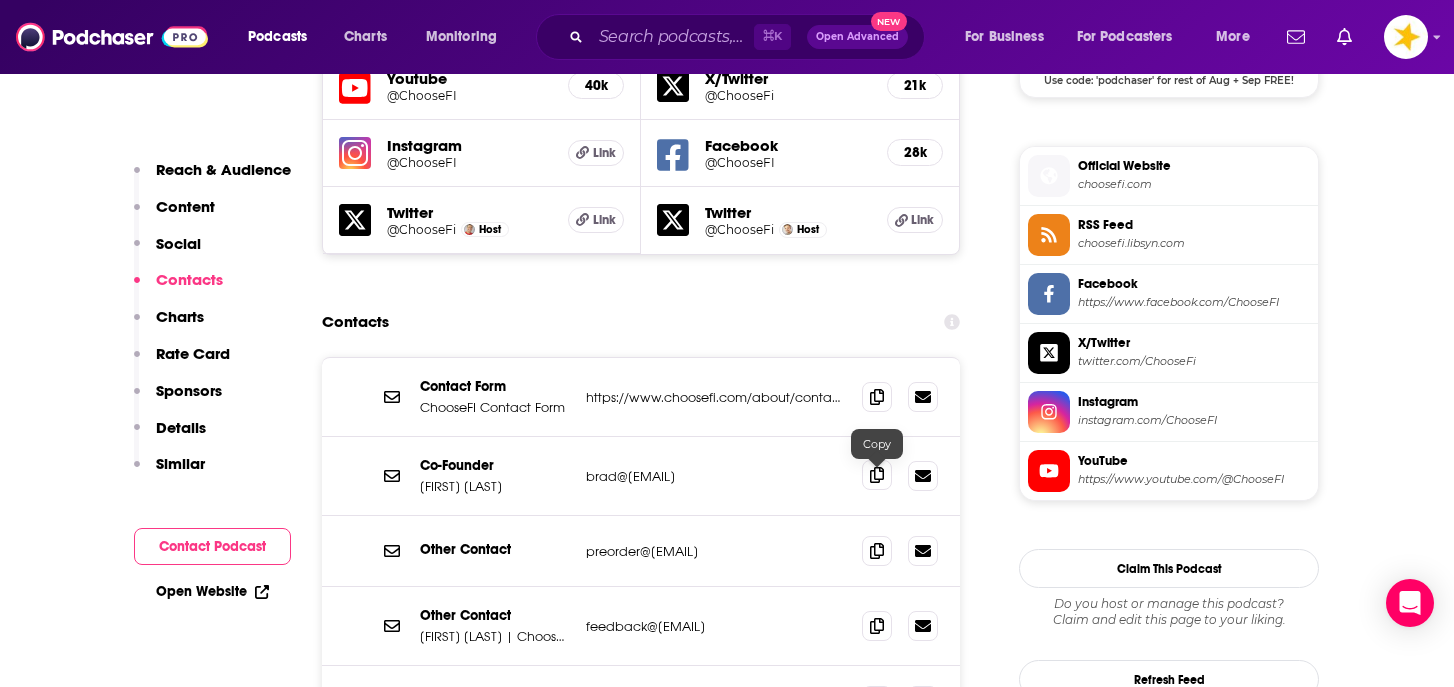 click at bounding box center (877, 475) 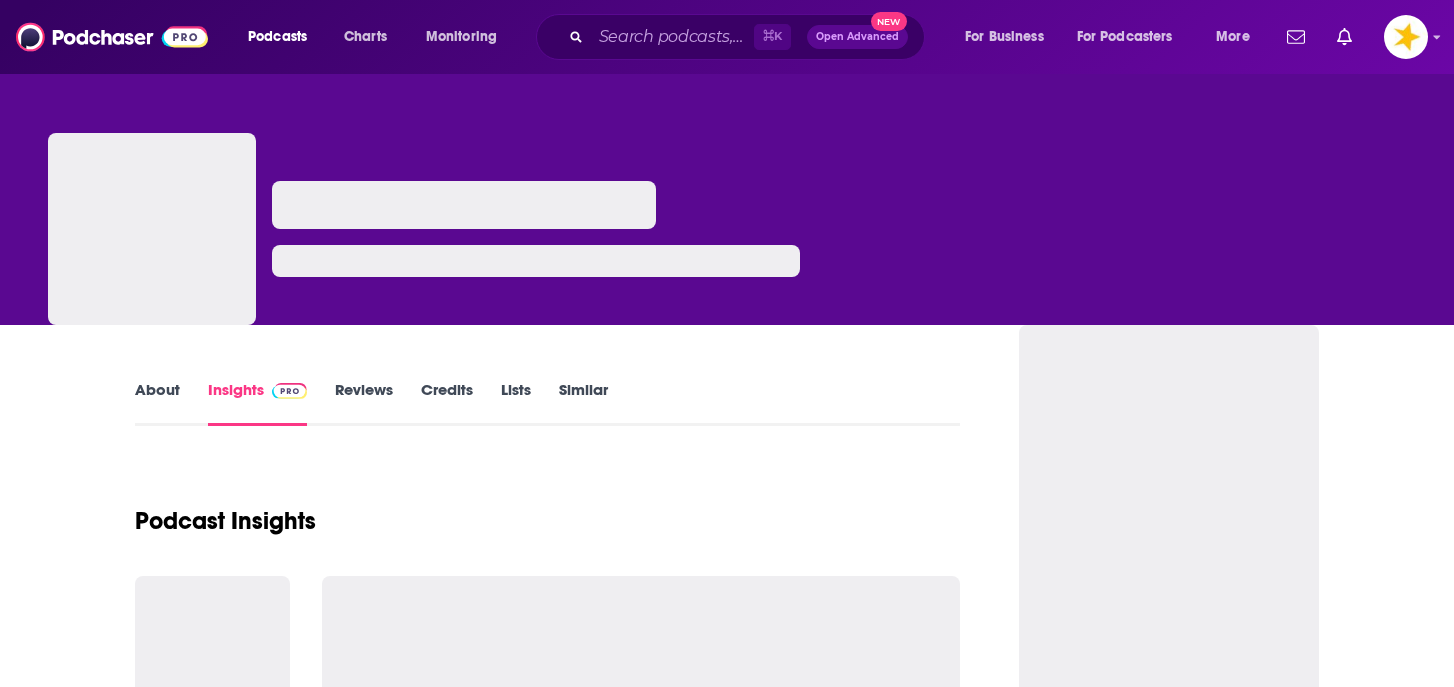 scroll, scrollTop: 0, scrollLeft: 0, axis: both 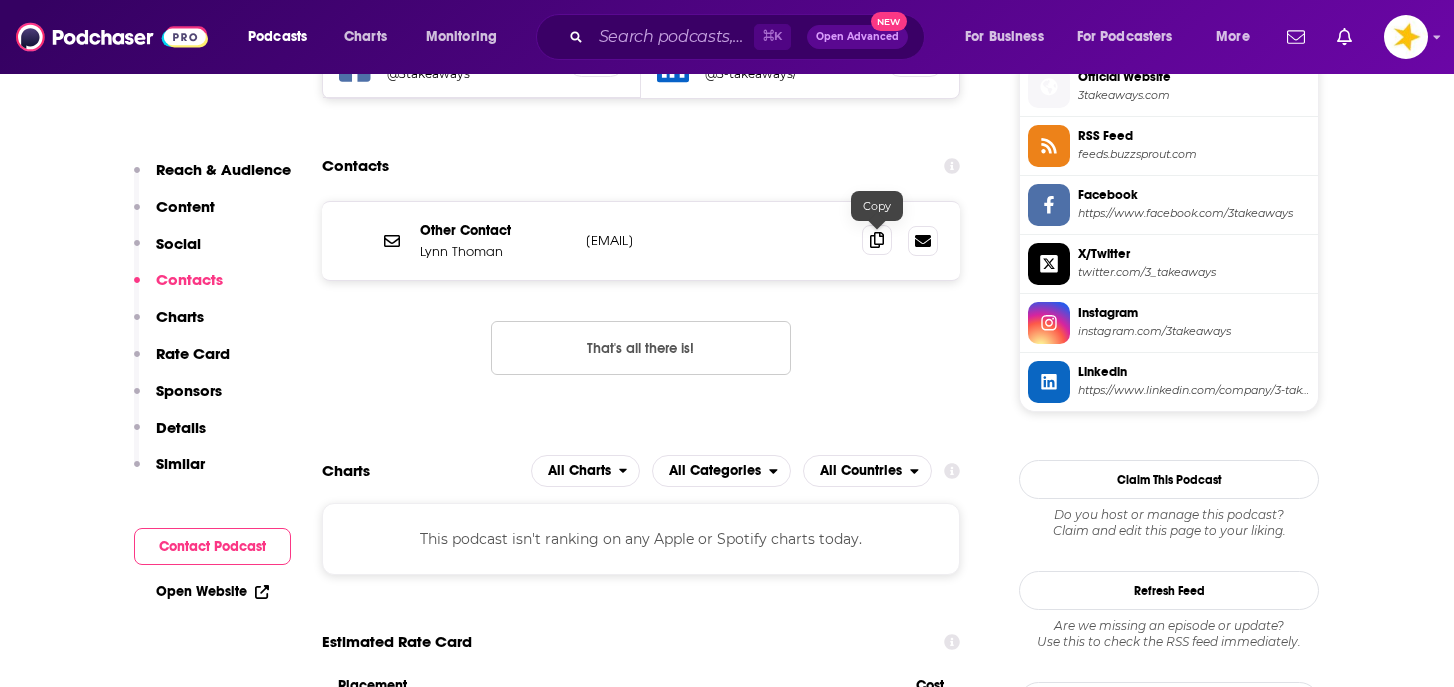 click 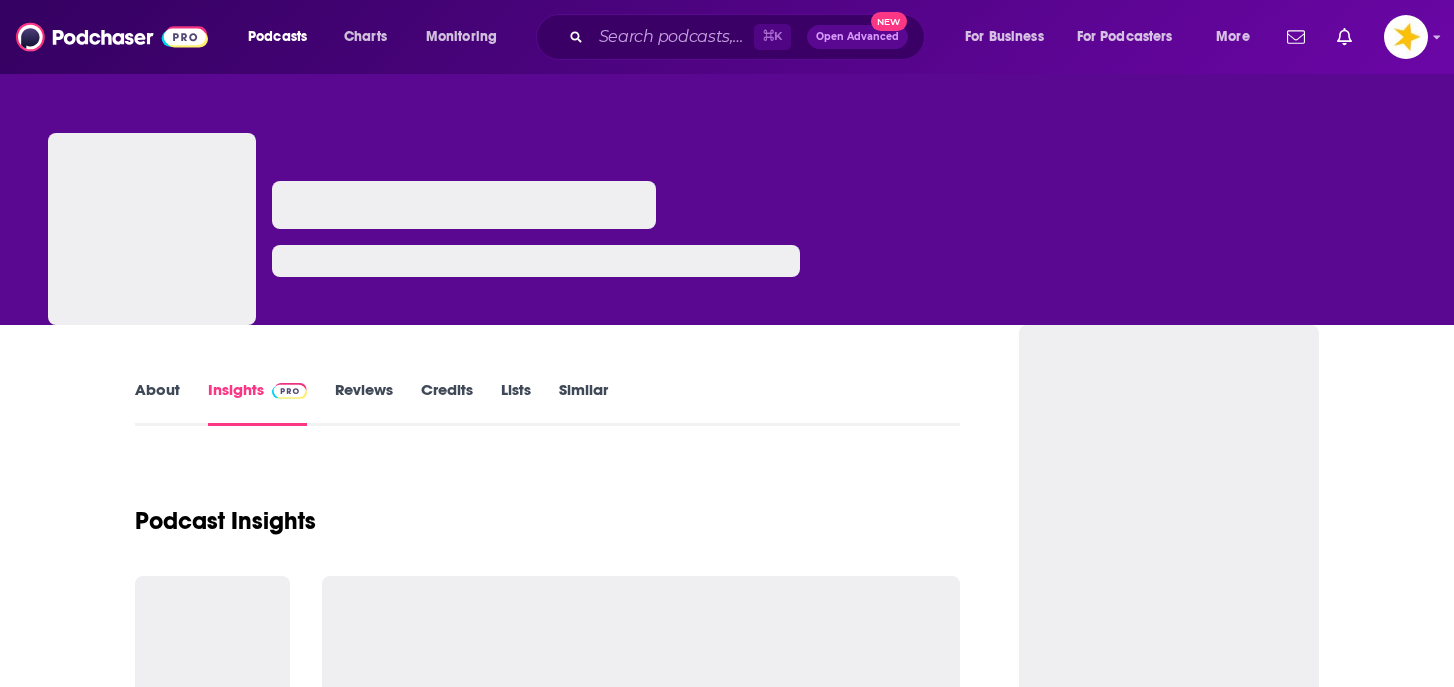 scroll, scrollTop: 0, scrollLeft: 0, axis: both 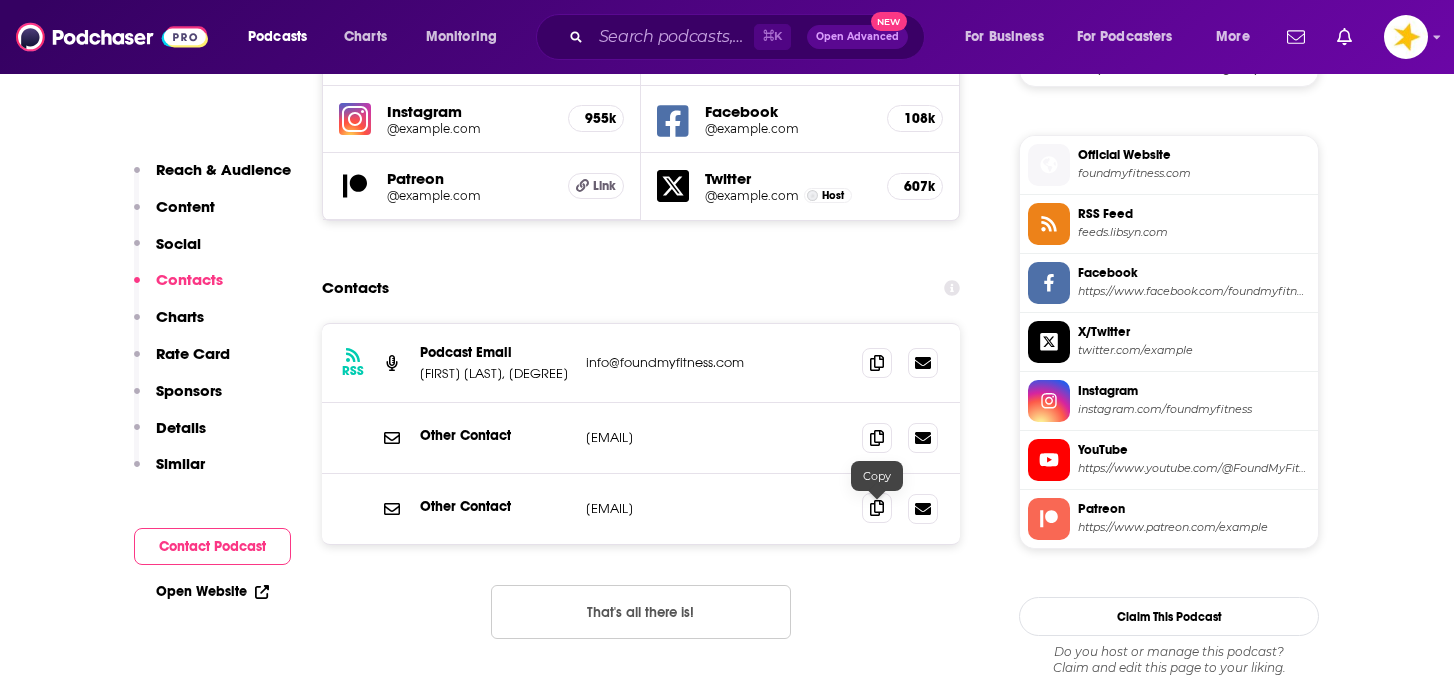 click 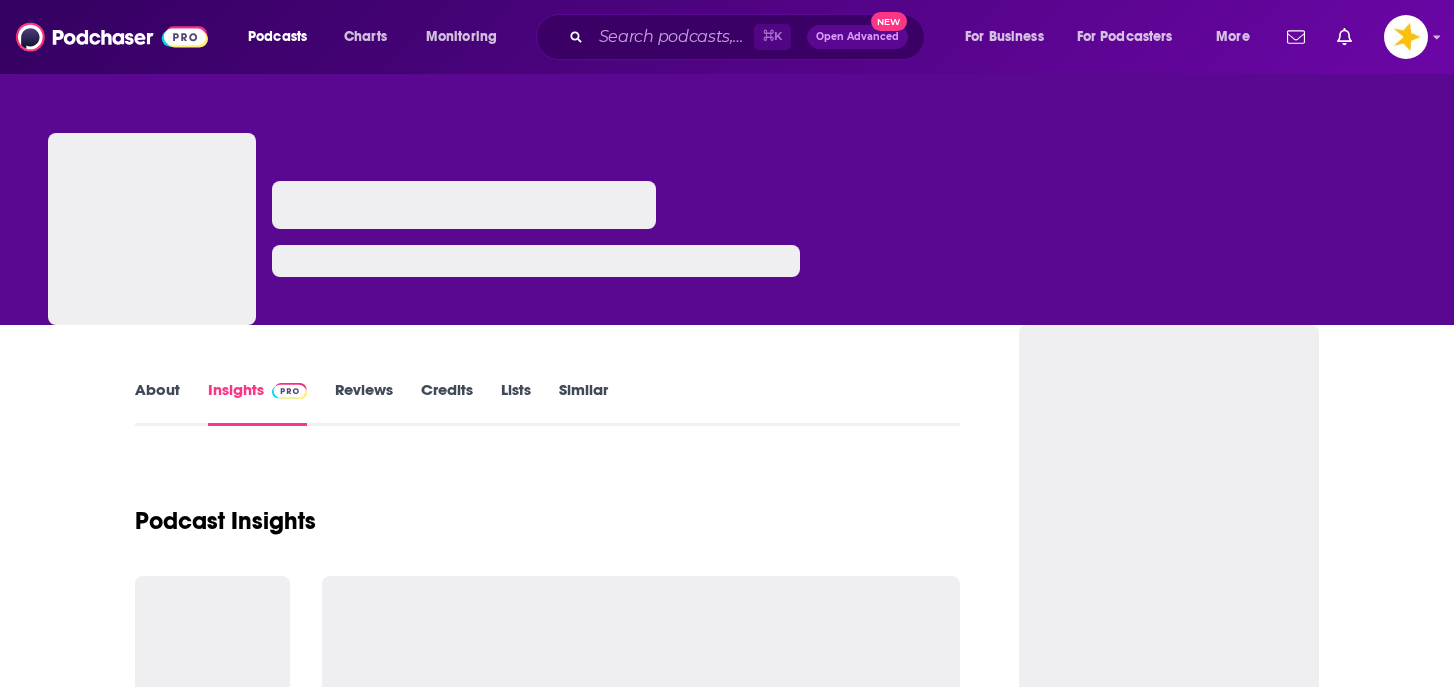 scroll, scrollTop: 0, scrollLeft: 0, axis: both 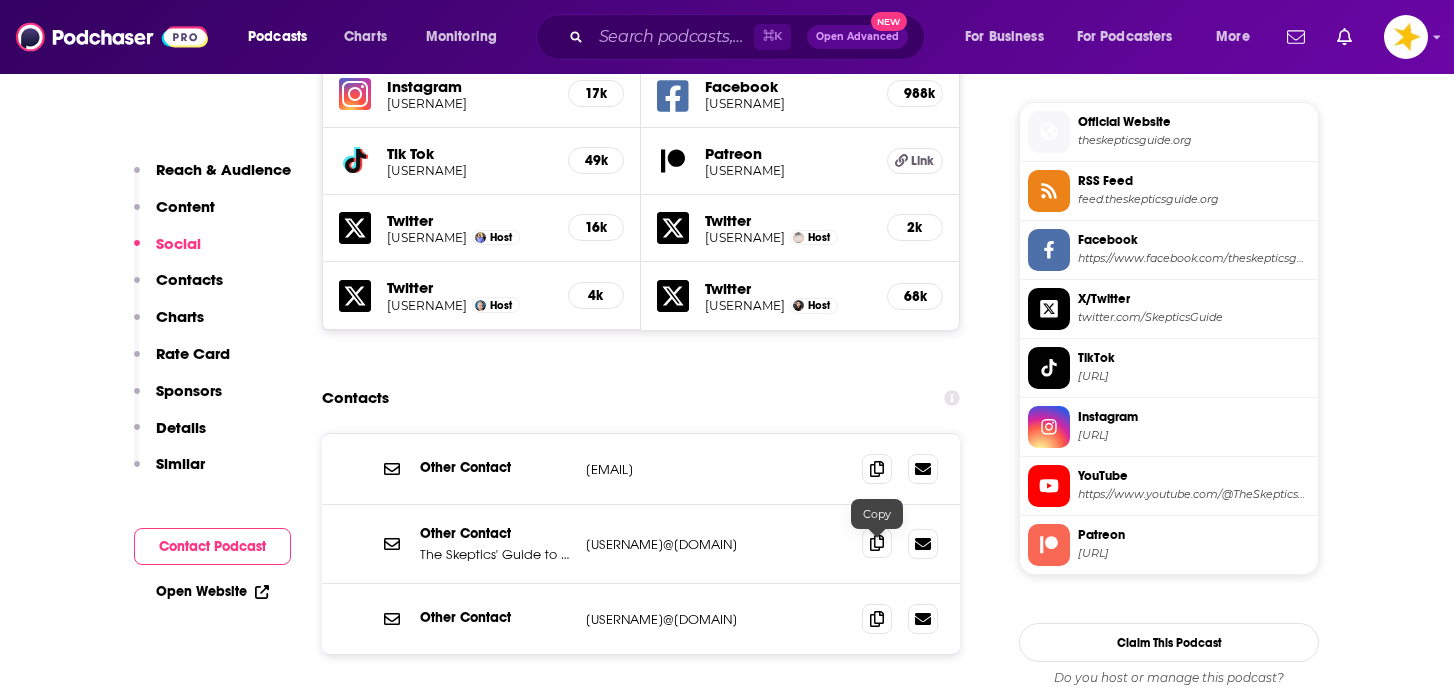 click 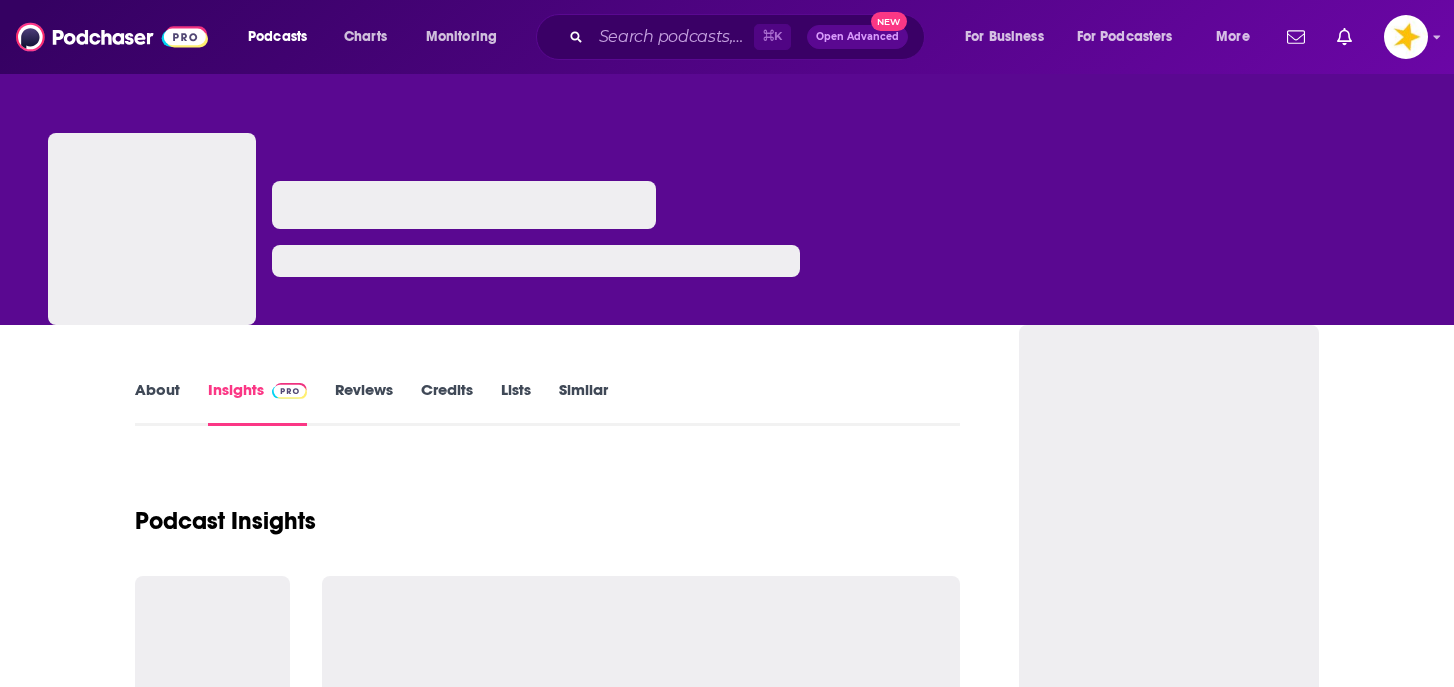 scroll, scrollTop: 0, scrollLeft: 0, axis: both 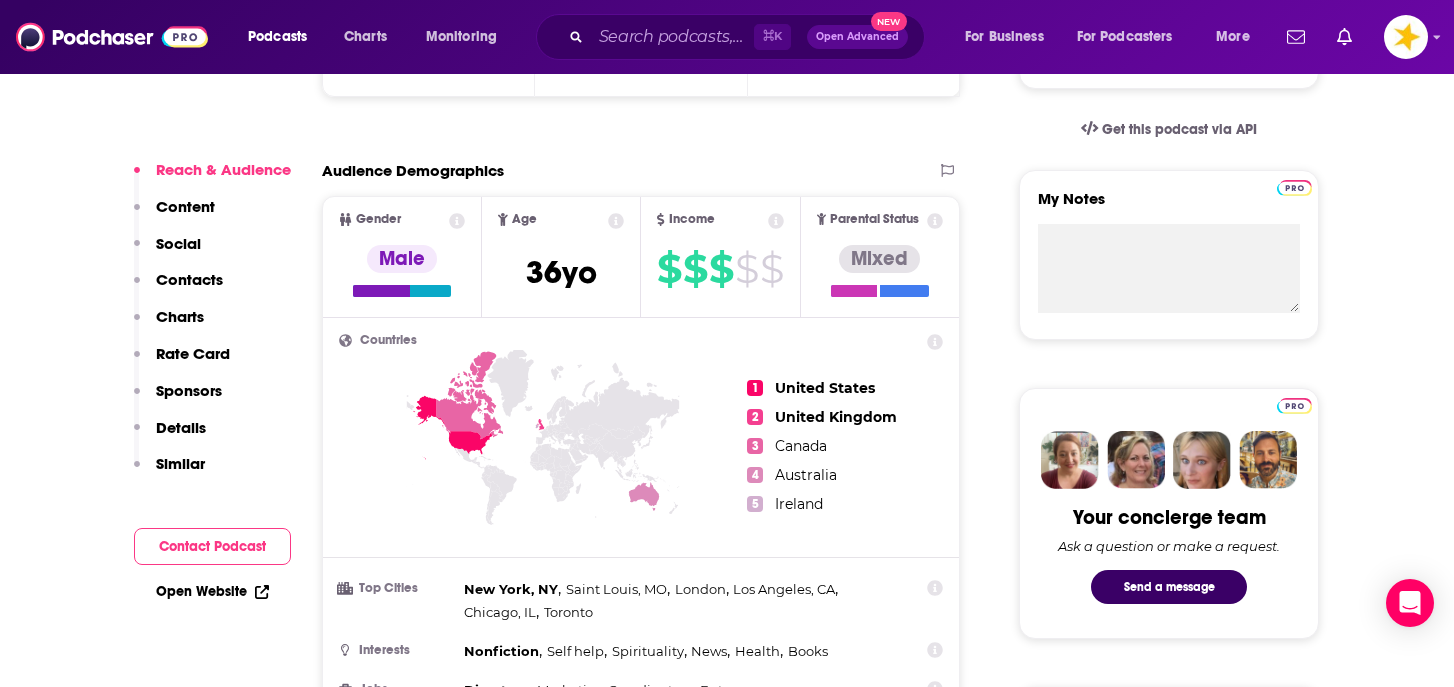 click on "About Insights Episodes 918 Reviews 1 Credits 252 Lists 22 Similar Podcast Insights Reach & Audience Content Social Contacts Charts Rate Card Sponsors Details Similar Contact Podcast Open Website  Reach Power Score™ 77 Total Monthly Listens 424k-630k New Episode Listens 24k-36k Export One-Sheet Audience Demographics Gender Male Age 36 yo Income $ $ $ $ $ Parental Status Mixed Countries 1 United States 2 United Kingdom 3 Canada 4 Australia 5 Ireland Top Cities New York, NY , Saint Louis, MO , London , Los Angeles, CA , Chicago, IL , Toronto Interests Nonfiction , Self help , Spirituality , News , Health , Books Jobs Directors , Marketing Coordinators , Entrepreneurs , Real Estate Agents , Principals/Owners , Authors/Writers Ethnicities White / Caucasian , Hispanic , African American , Asian Show More Content Political Skew Neutral/Mixed Socials Youtube @TheShawnModel 173k X/Twitter @ShawnModel 15k Instagram @shawnmodel 469k Facebook @TheModelHealthShow 78k Twitter @ShawnModel Host 15k Contacts Charts Cost ." at bounding box center [561, 2017] 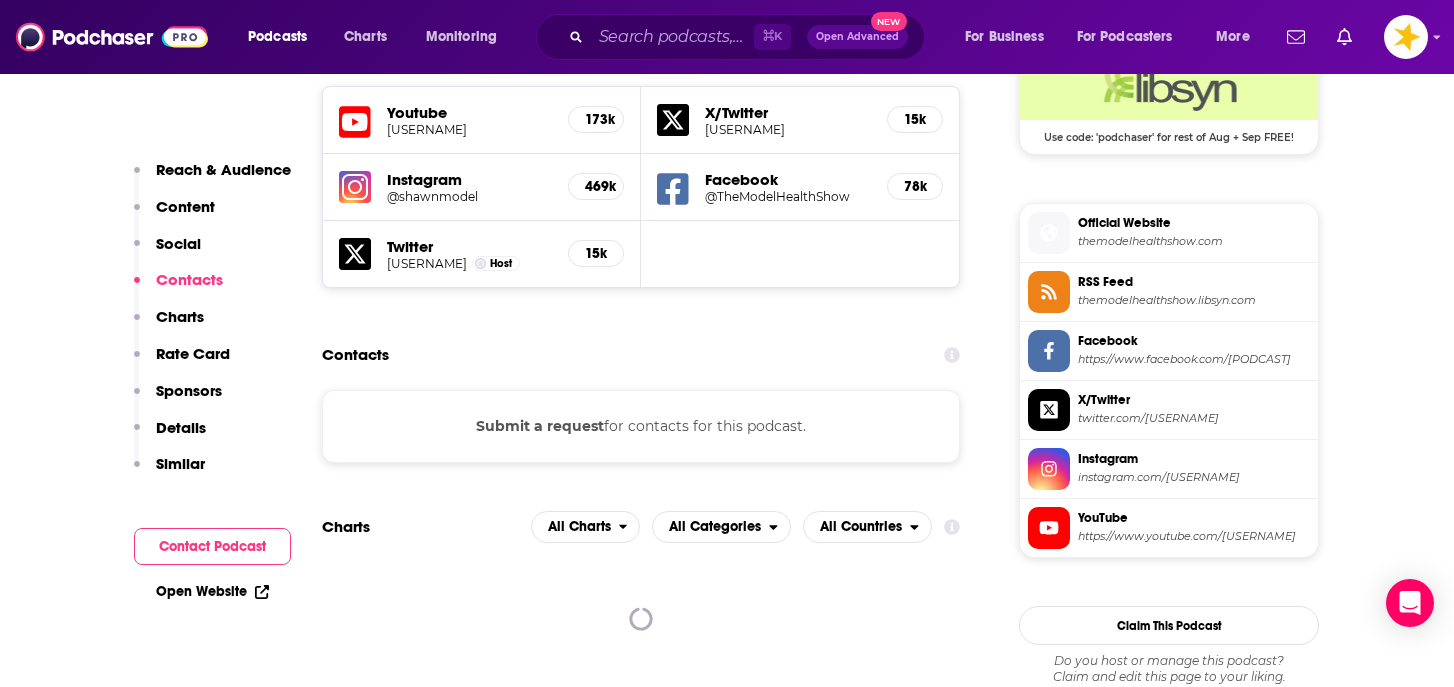 scroll, scrollTop: 1673, scrollLeft: 0, axis: vertical 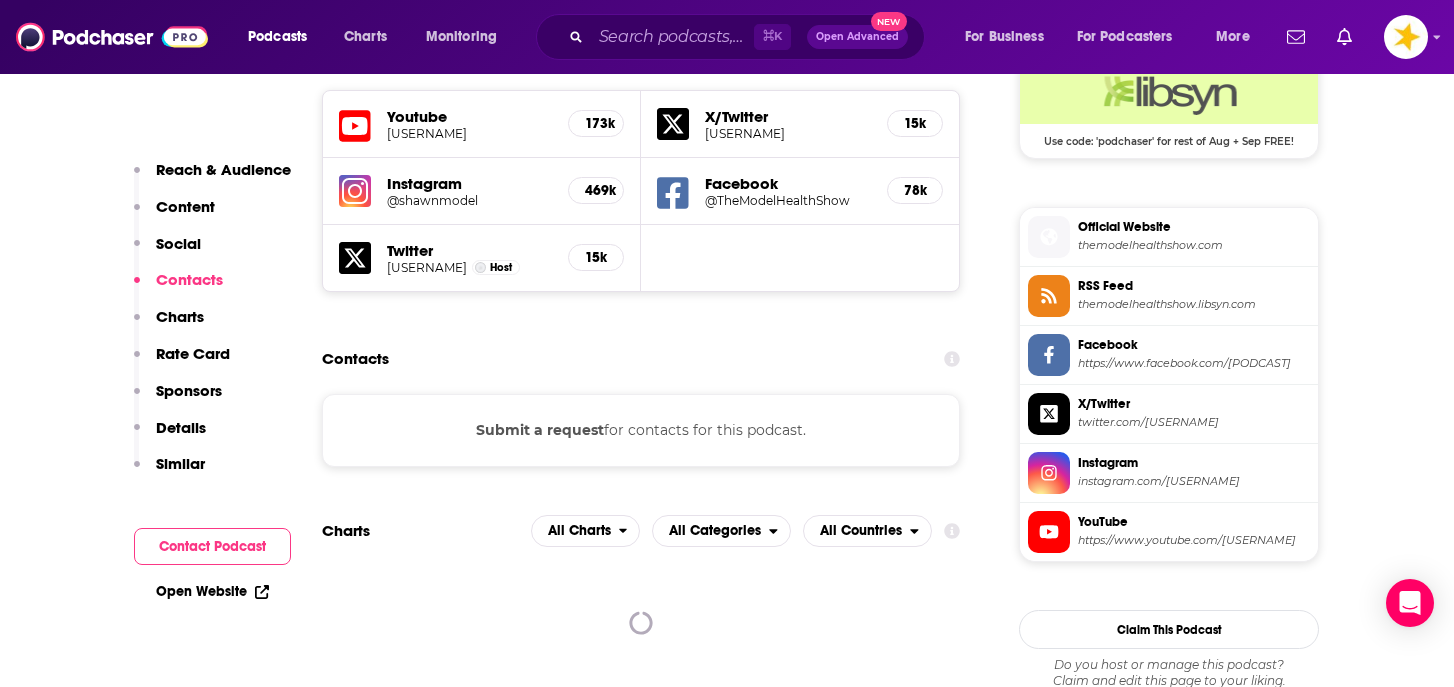 click on "Youtube" at bounding box center [469, 116] 